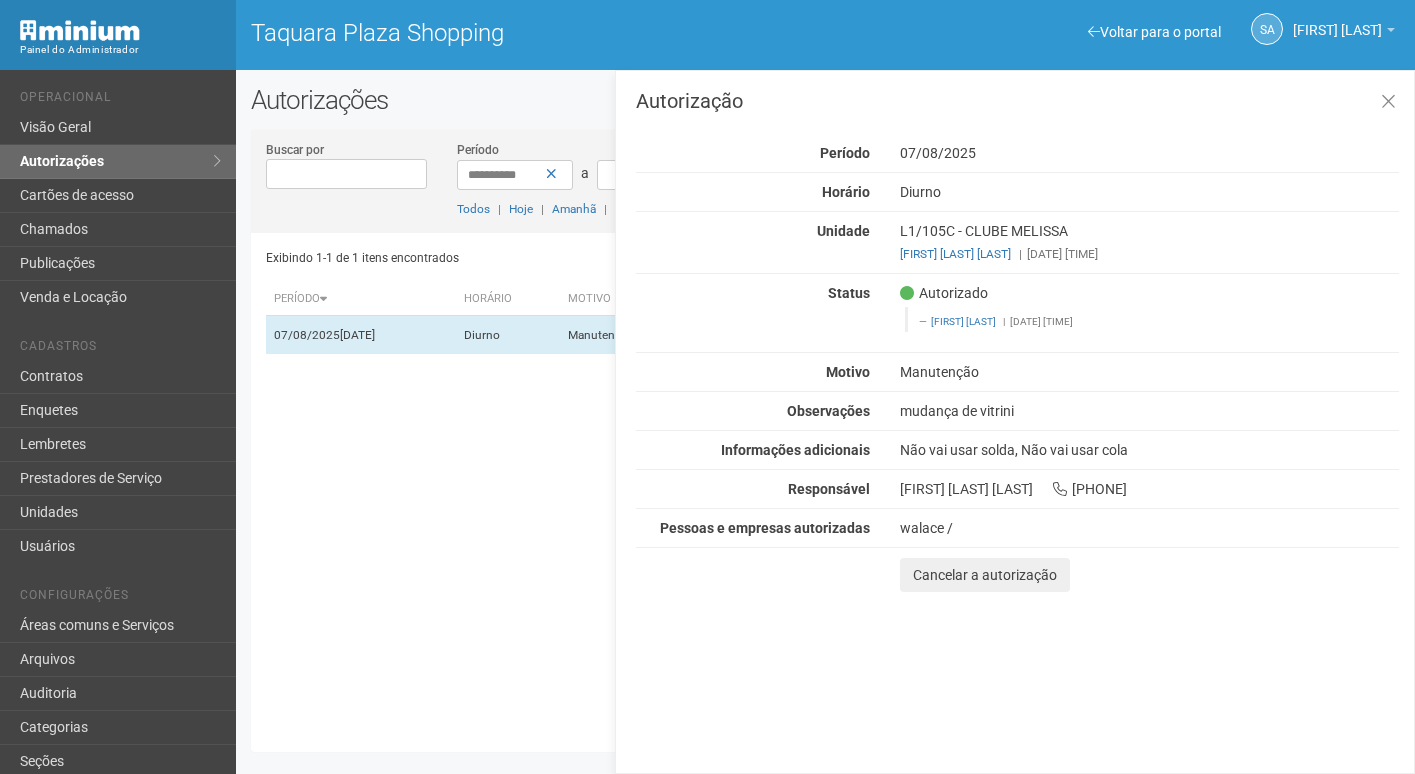 scroll, scrollTop: 0, scrollLeft: 0, axis: both 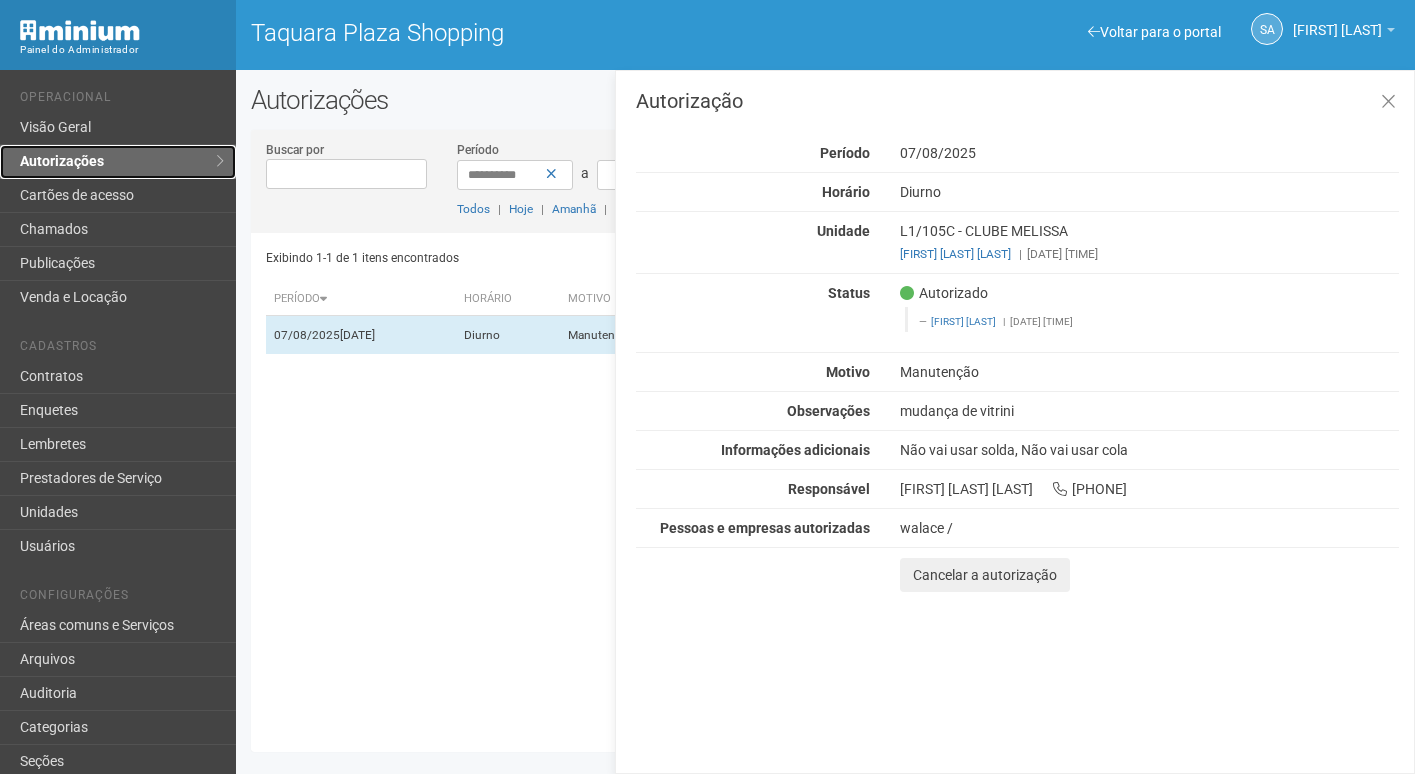 click on "Autorizações" at bounding box center [118, 162] 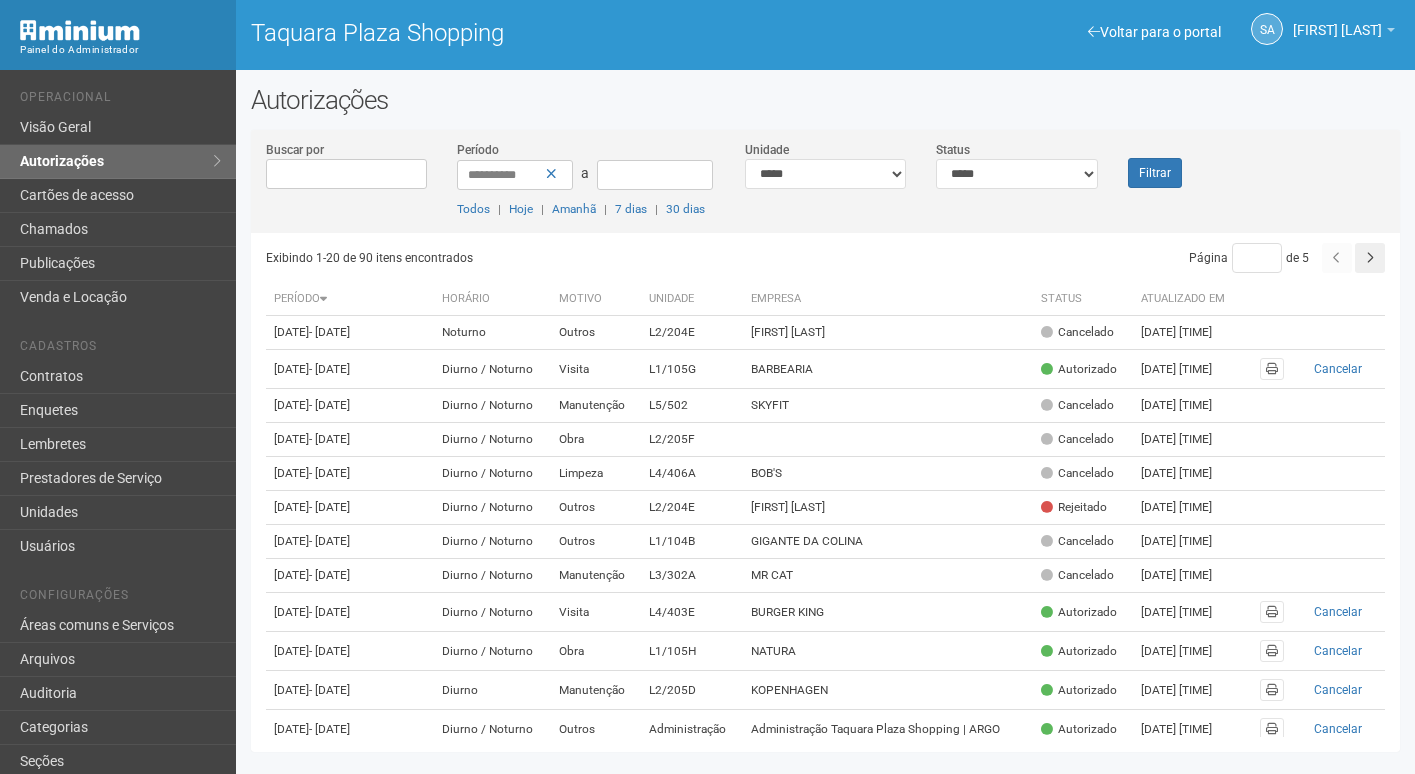 scroll, scrollTop: 0, scrollLeft: 0, axis: both 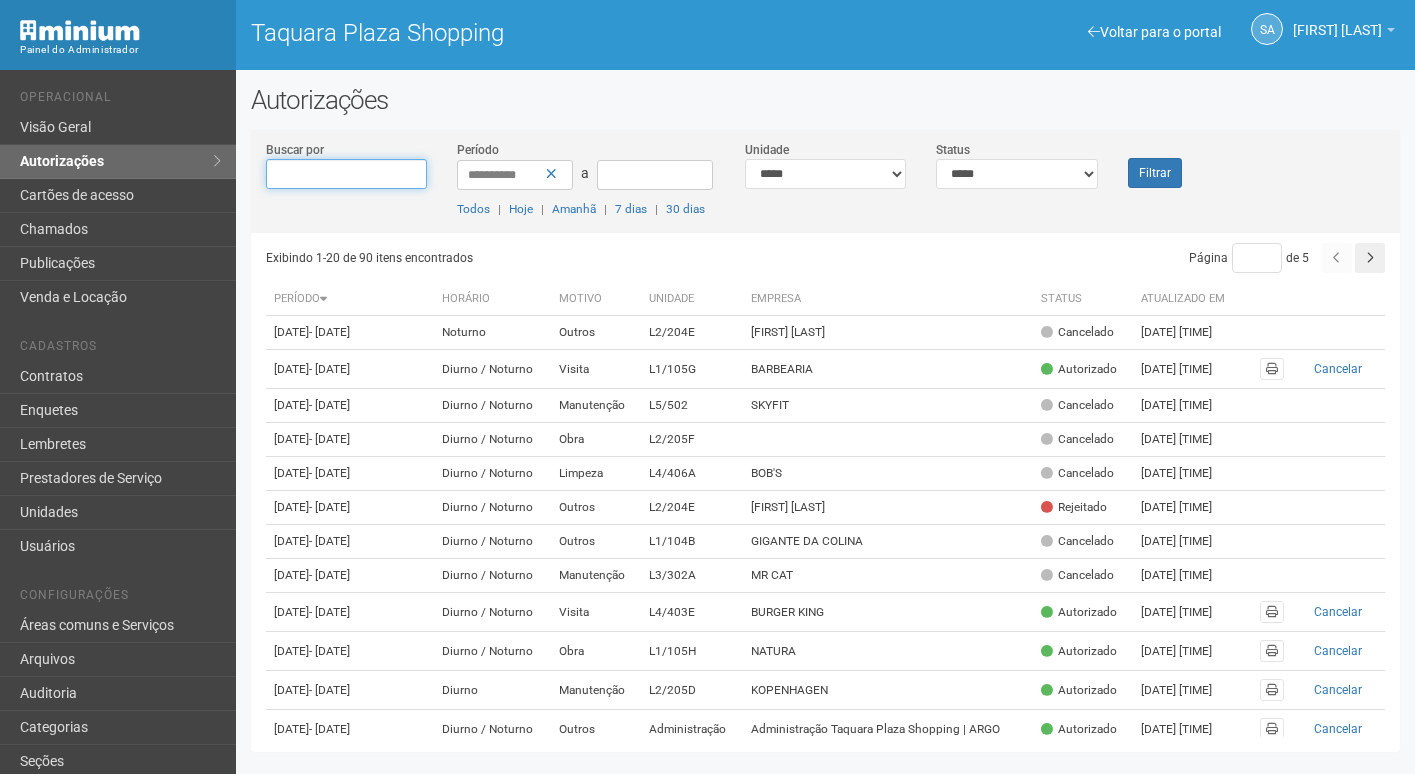 click on "Buscar por" at bounding box center [347, 174] 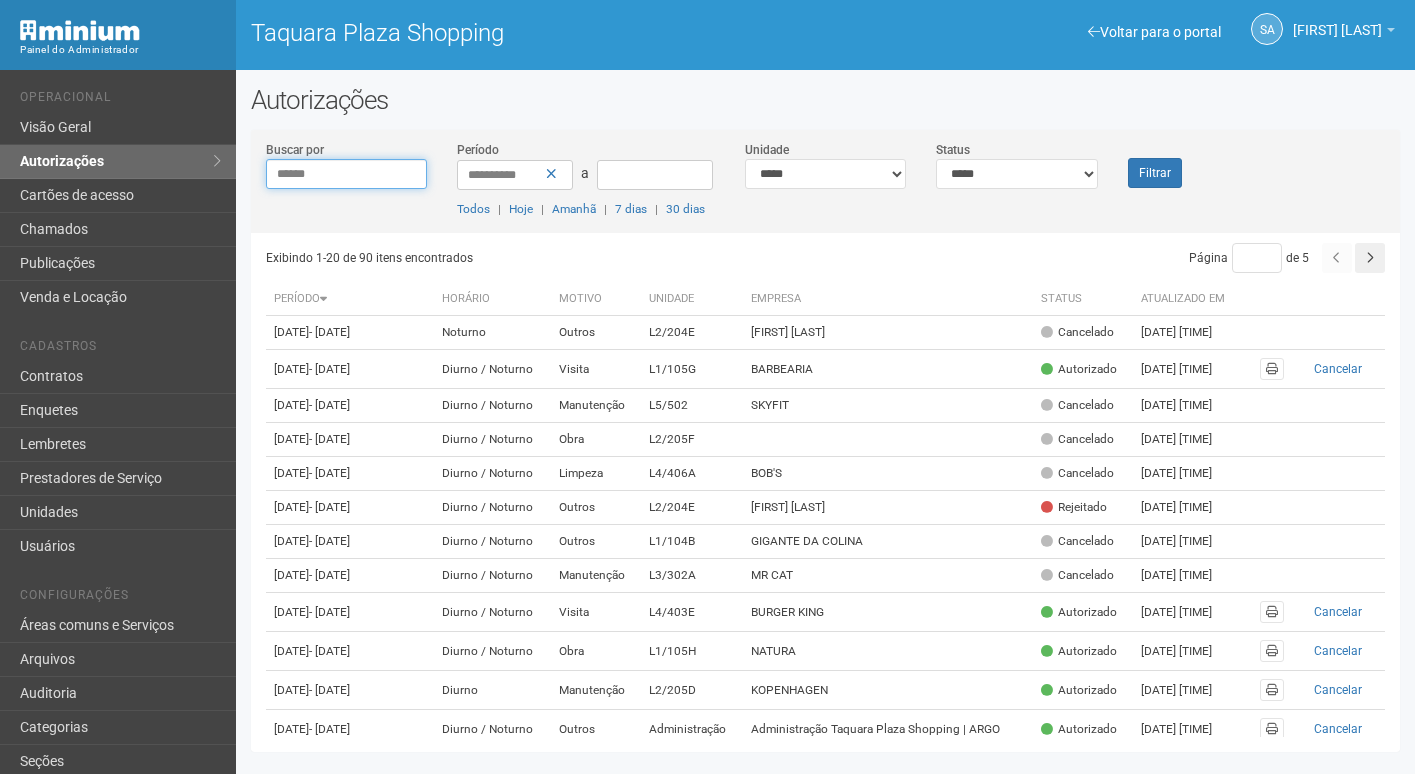 type on "******" 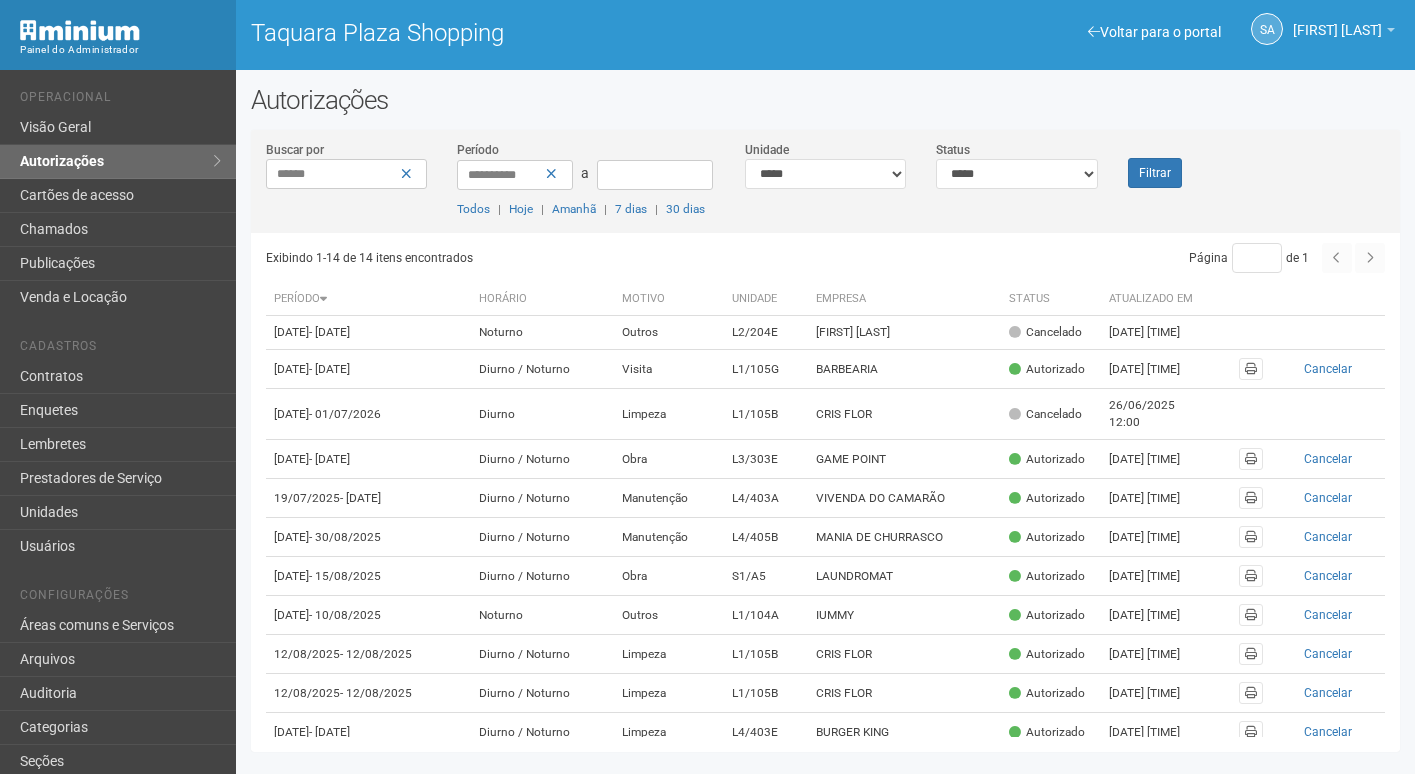 scroll, scrollTop: 0, scrollLeft: 0, axis: both 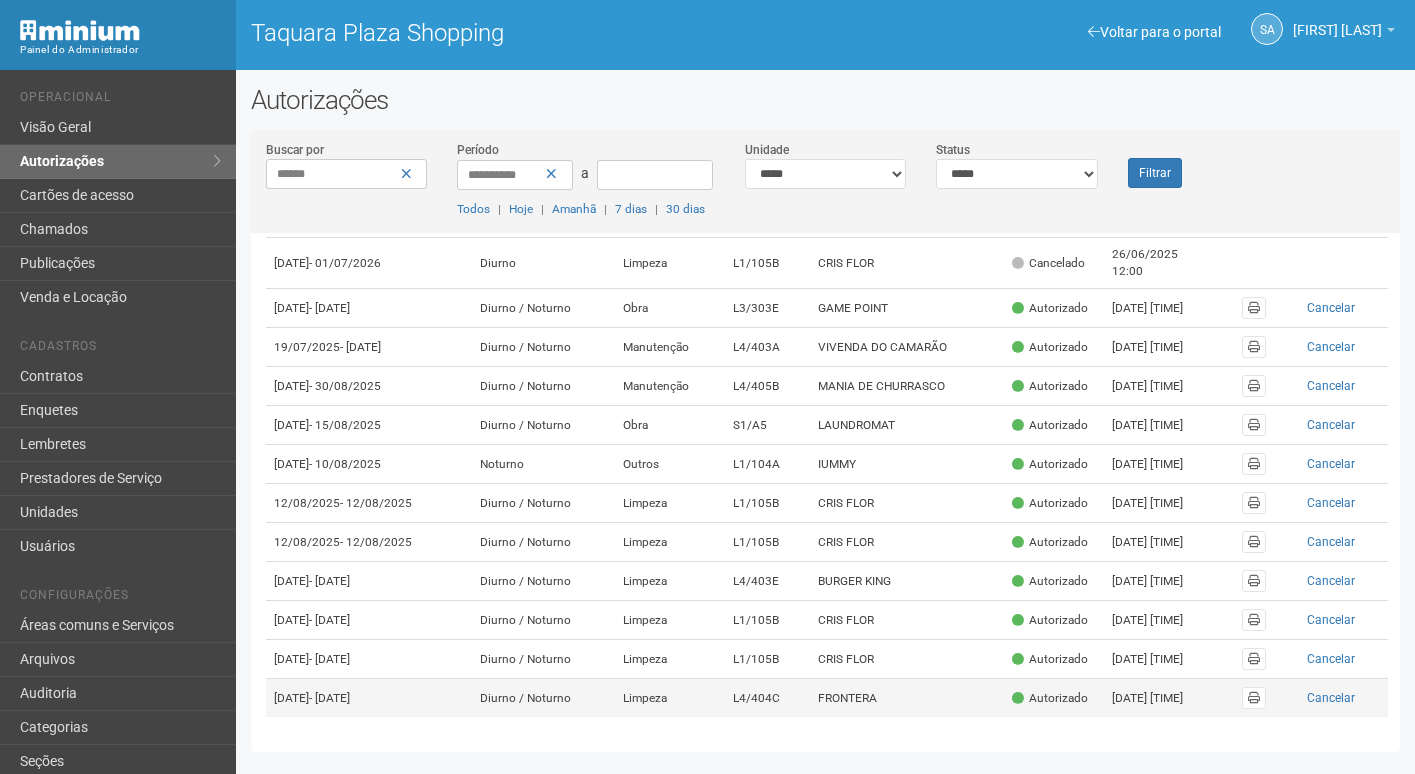 click on "FRONTERA" at bounding box center [907, 698] 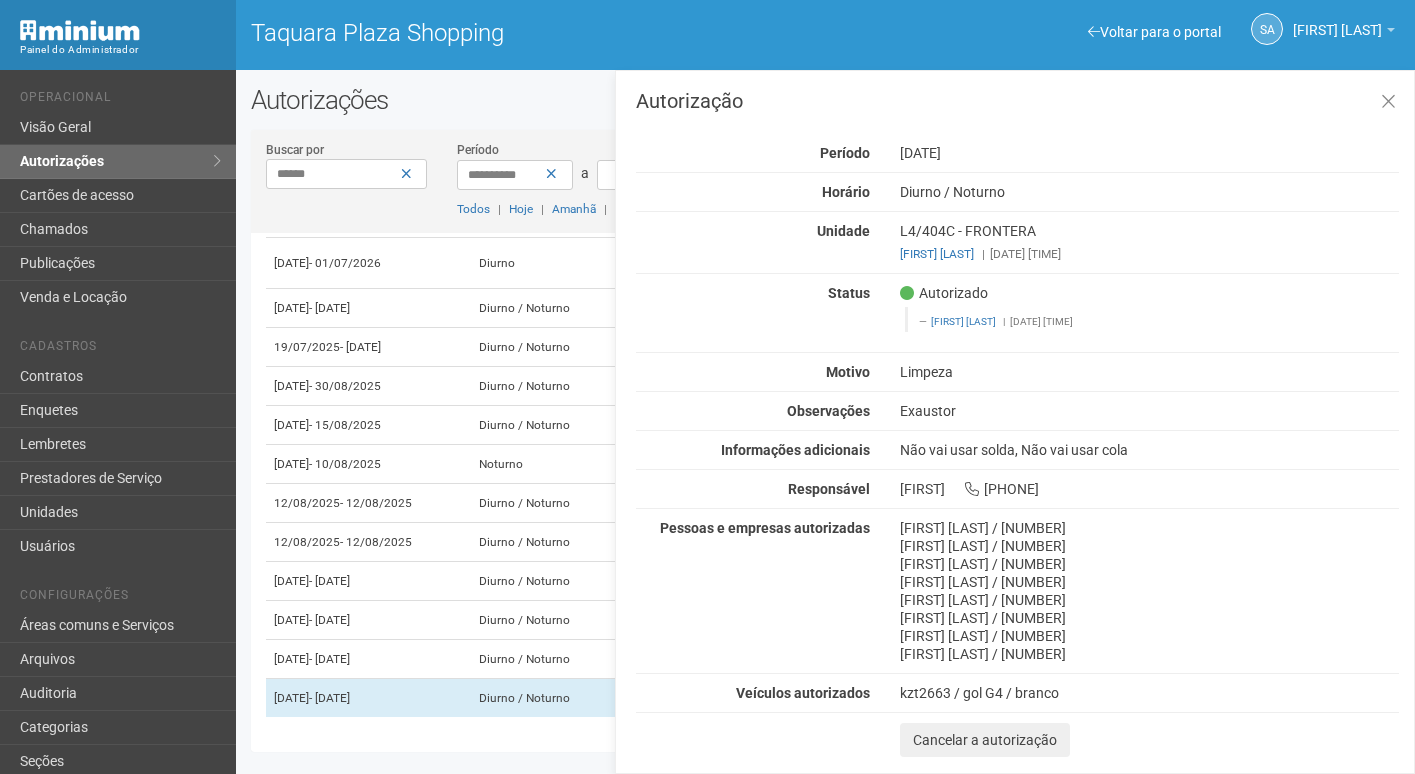 click on "**********" at bounding box center [585, 179] 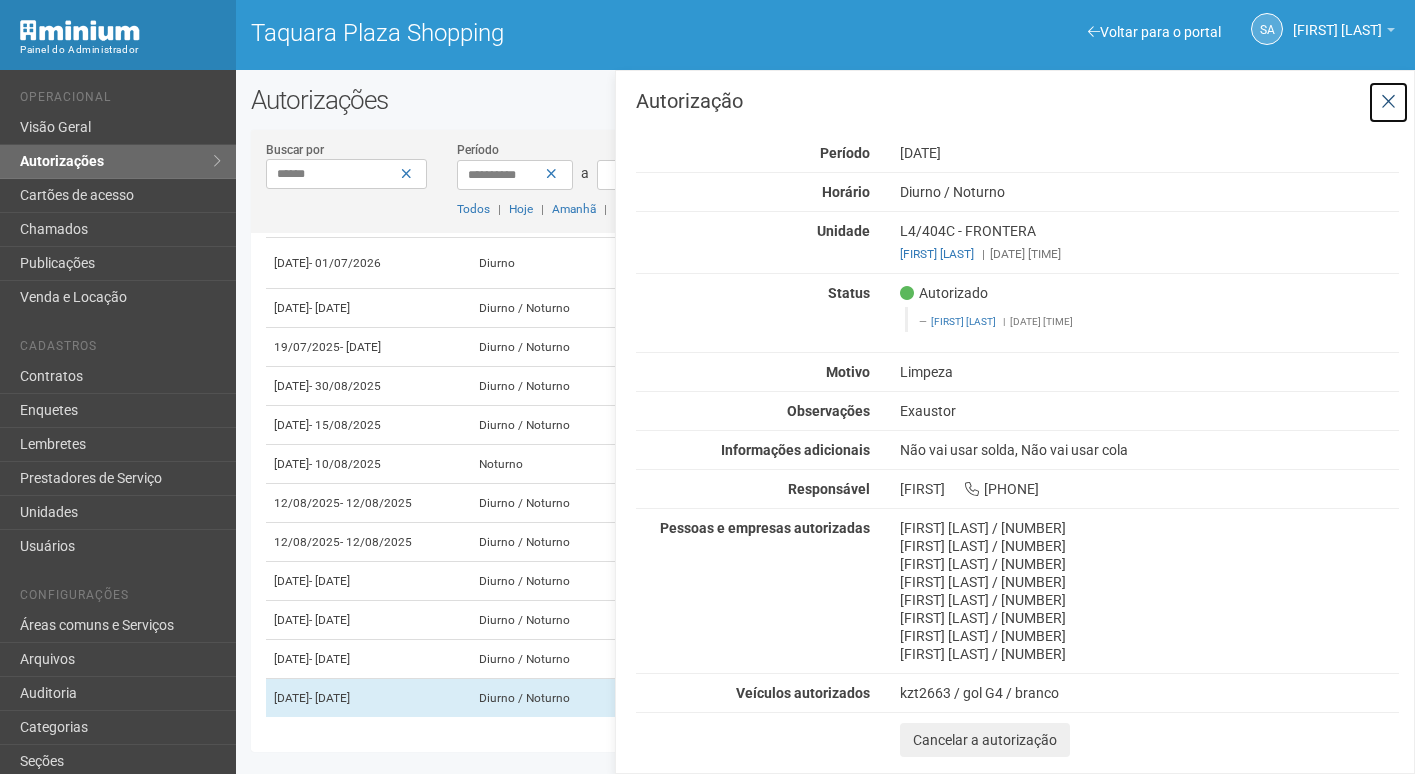 click at bounding box center (1388, 102) 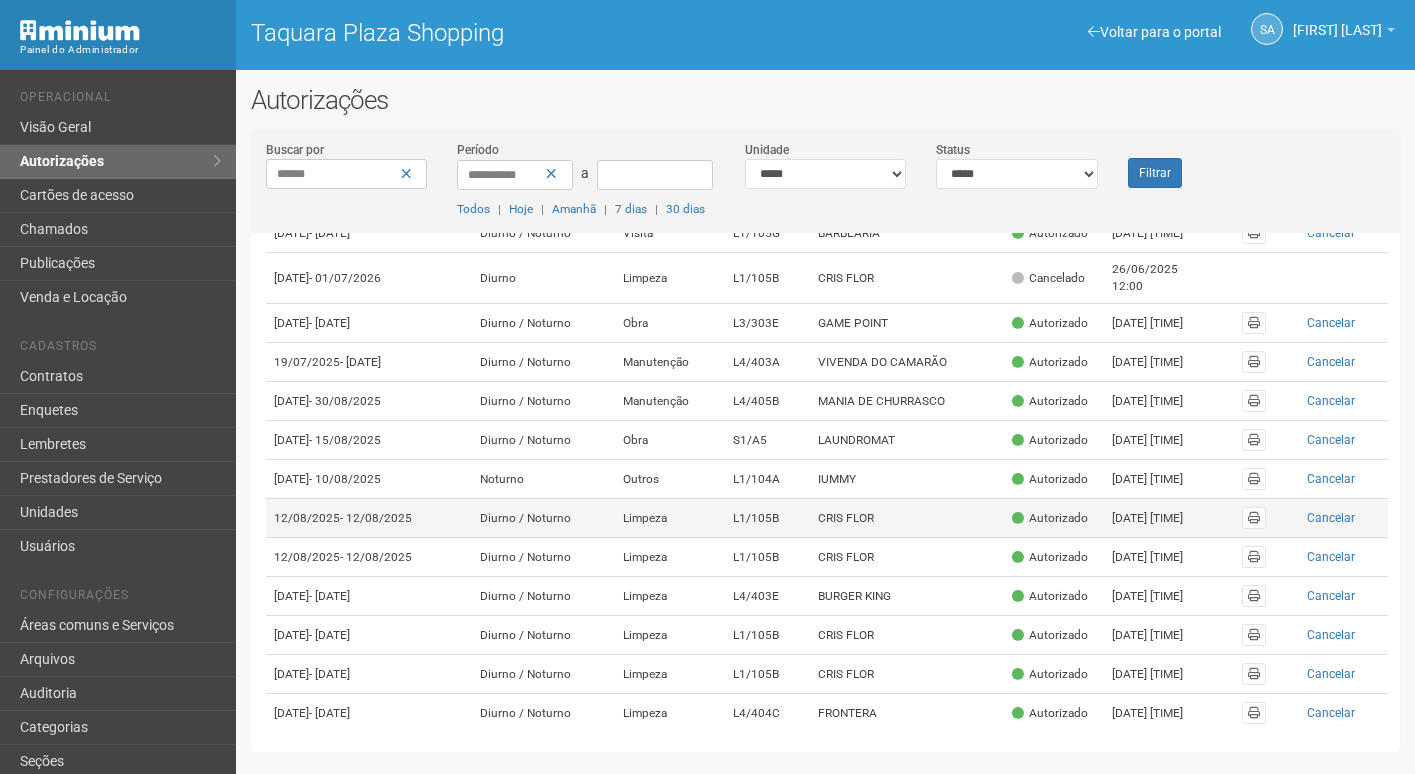 scroll, scrollTop: 200, scrollLeft: 0, axis: vertical 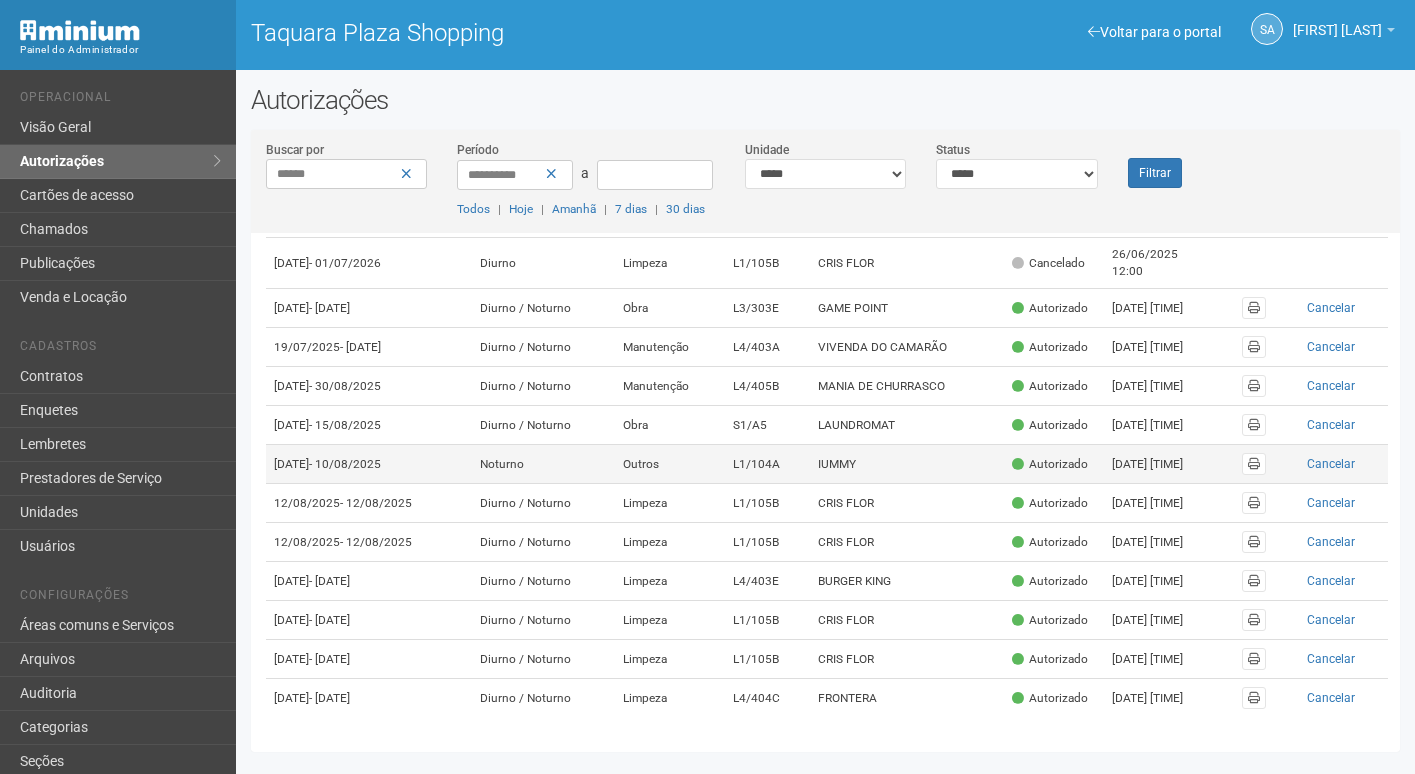 click on "IUMMY" at bounding box center [907, 464] 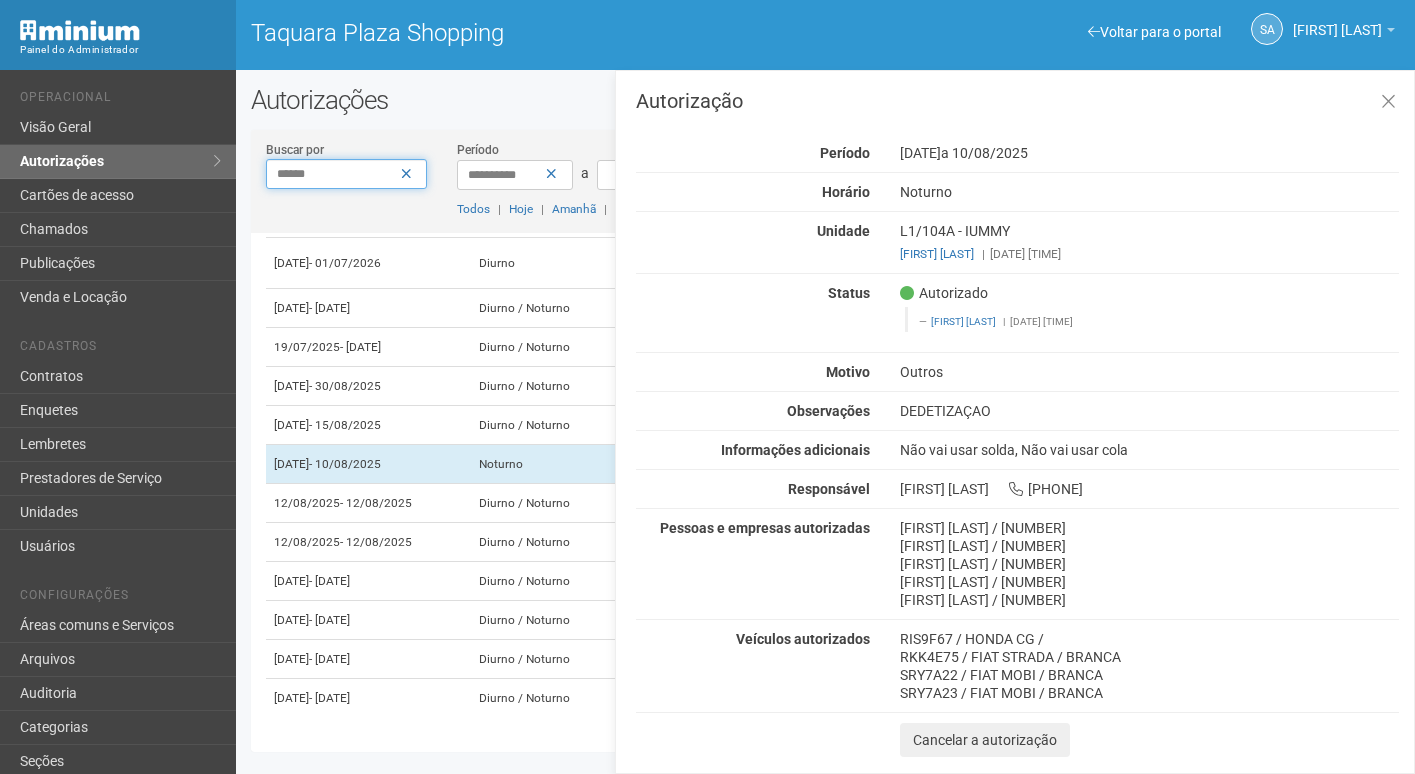 click on "******" at bounding box center (347, 174) 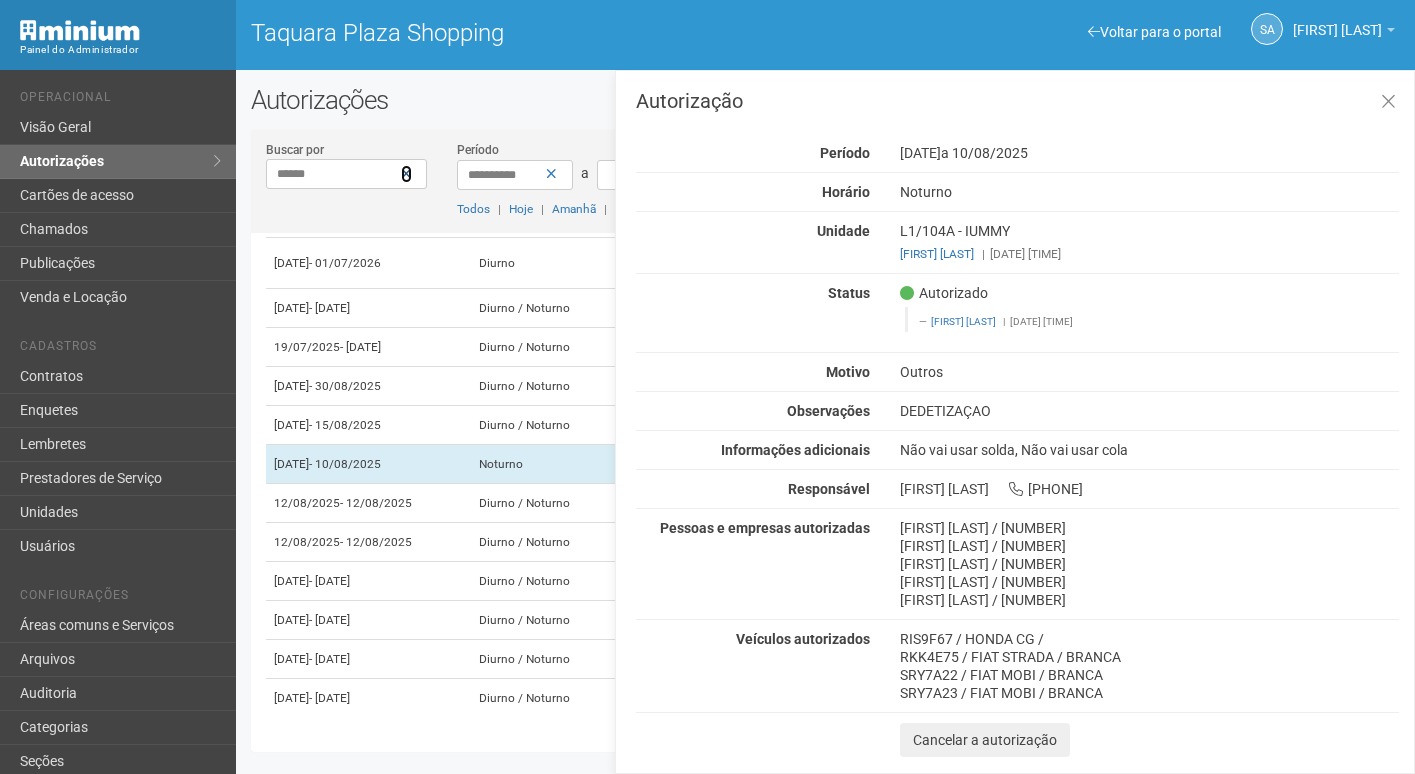 click at bounding box center [406, 174] 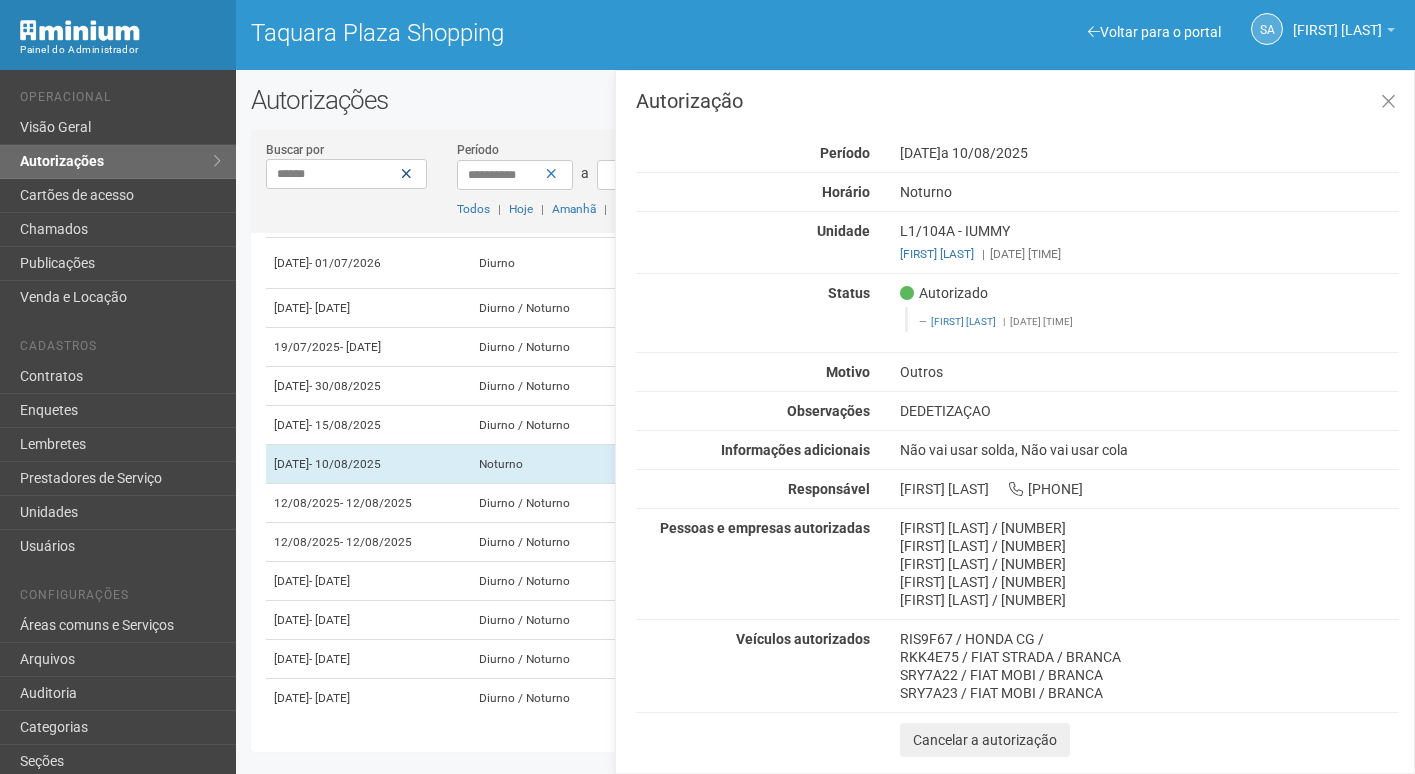 type 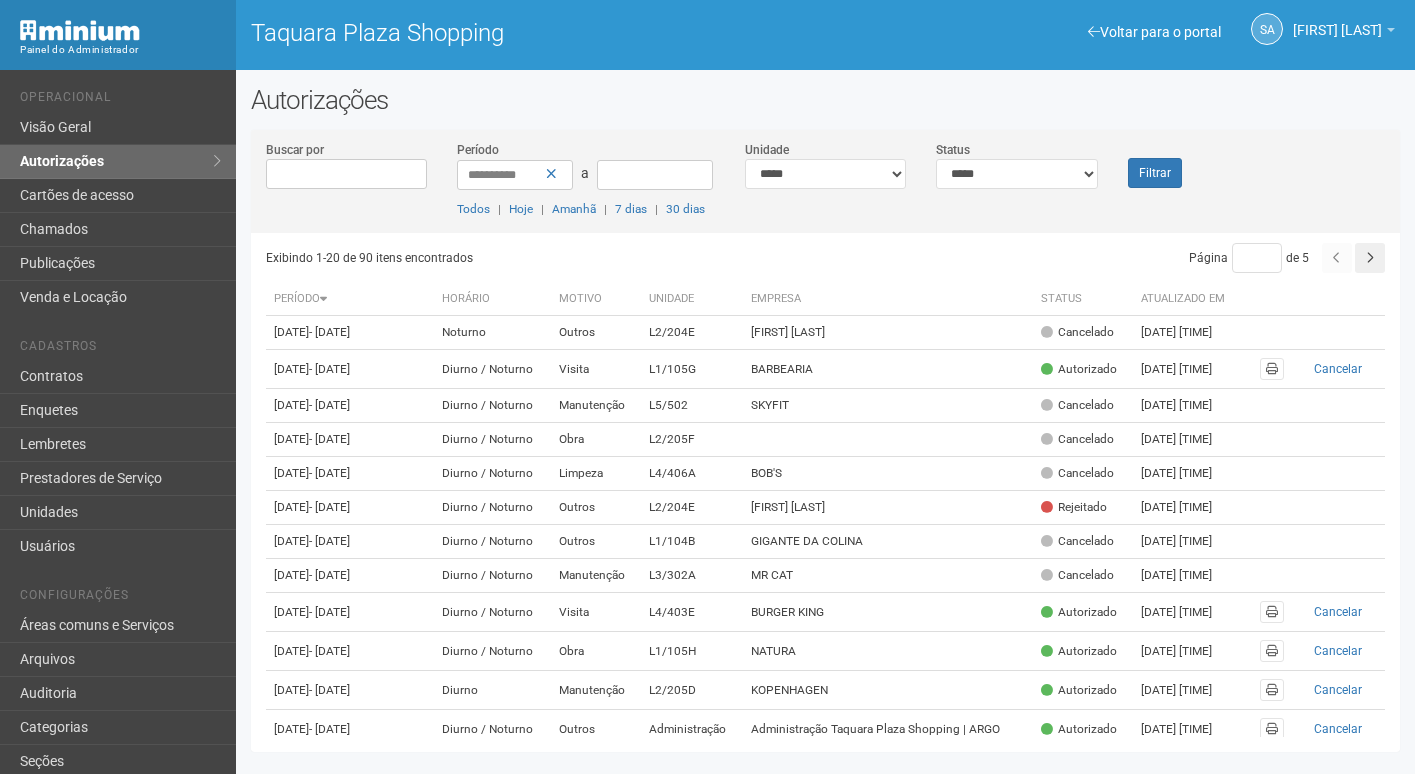 scroll, scrollTop: 0, scrollLeft: 0, axis: both 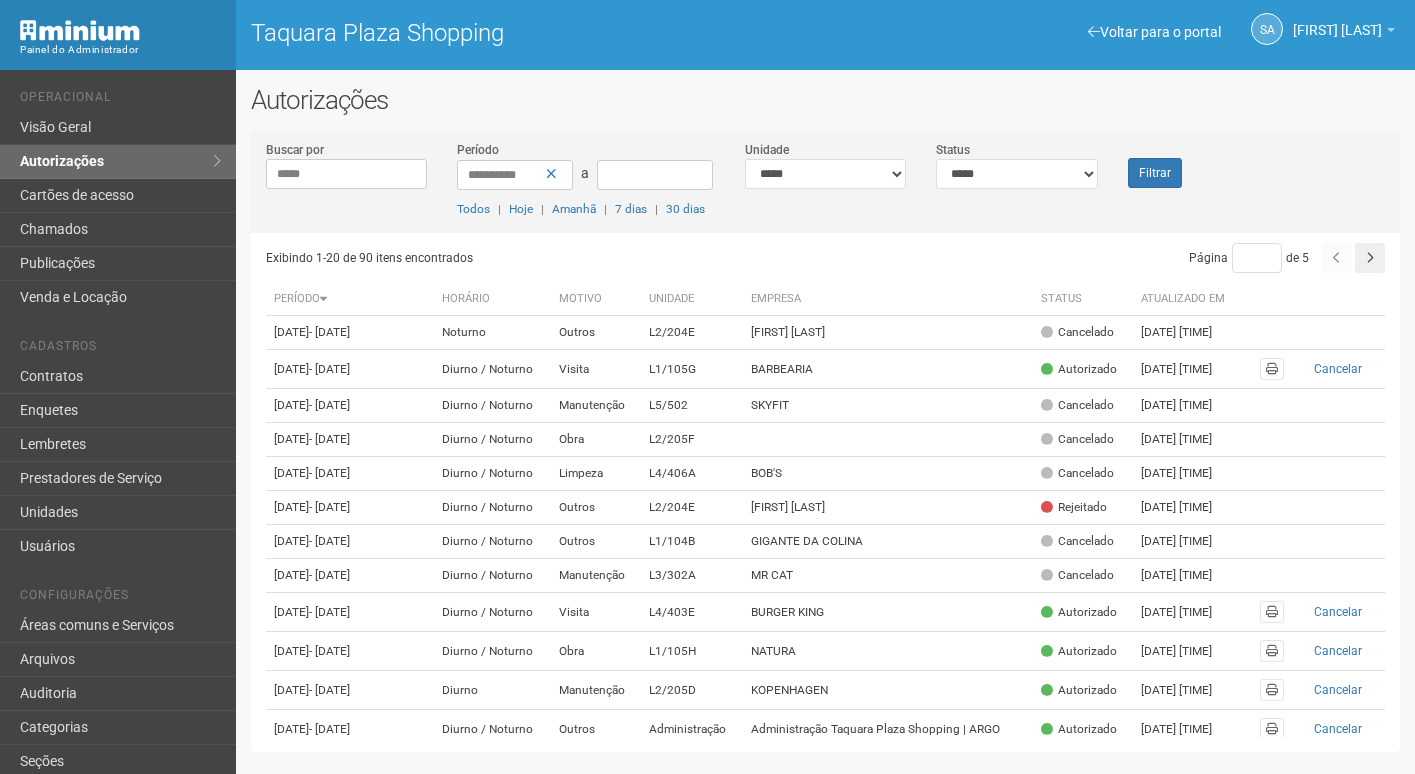 type on "*****" 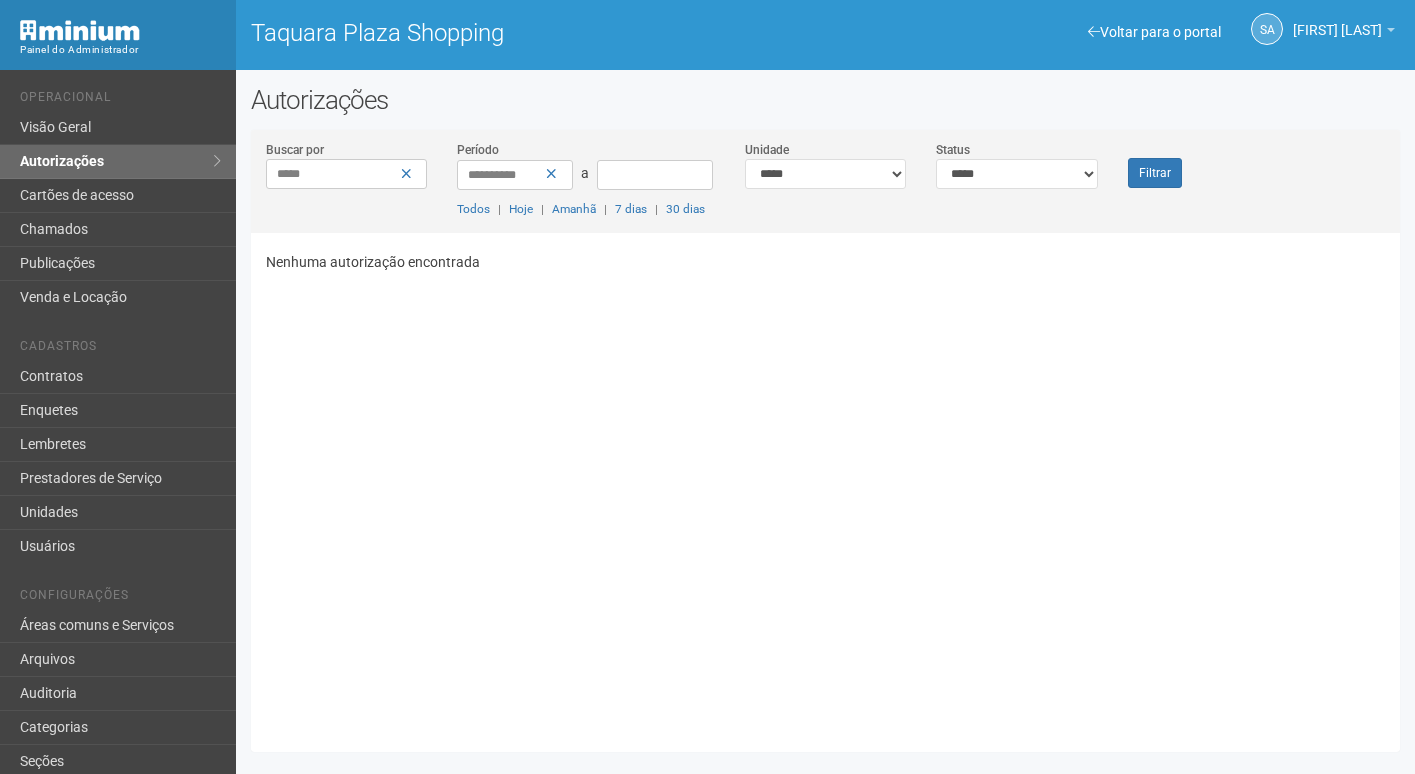 scroll, scrollTop: 0, scrollLeft: 0, axis: both 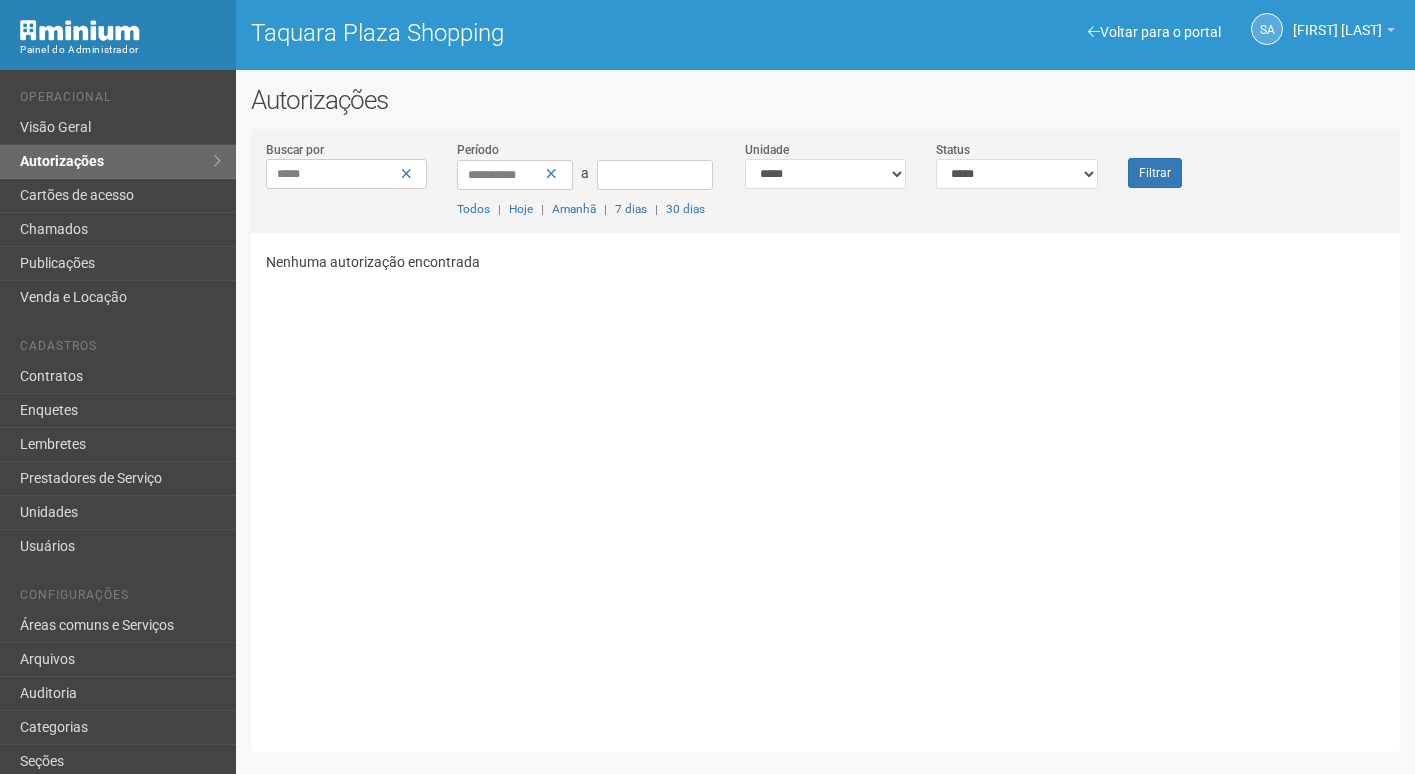 click on "*****" at bounding box center (347, 174) 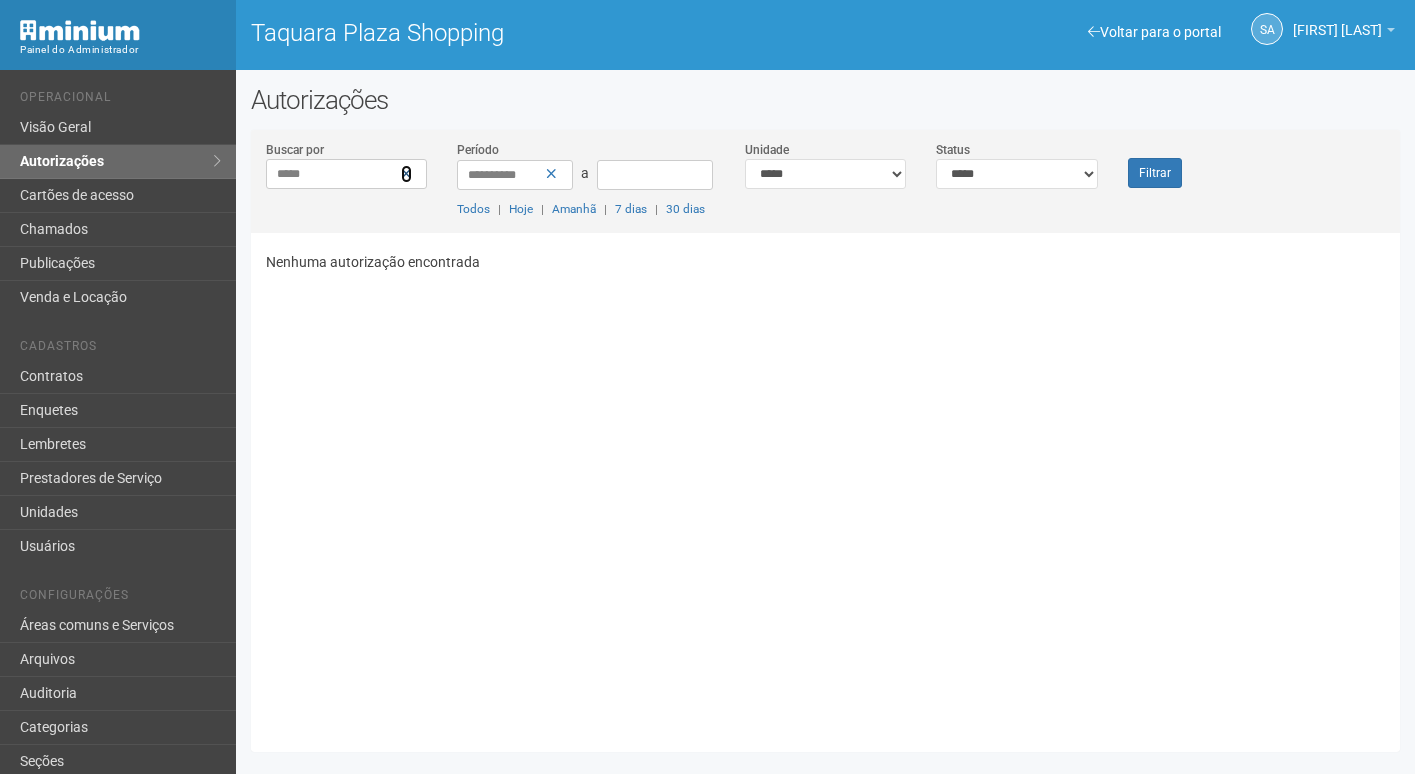 click at bounding box center [406, 174] 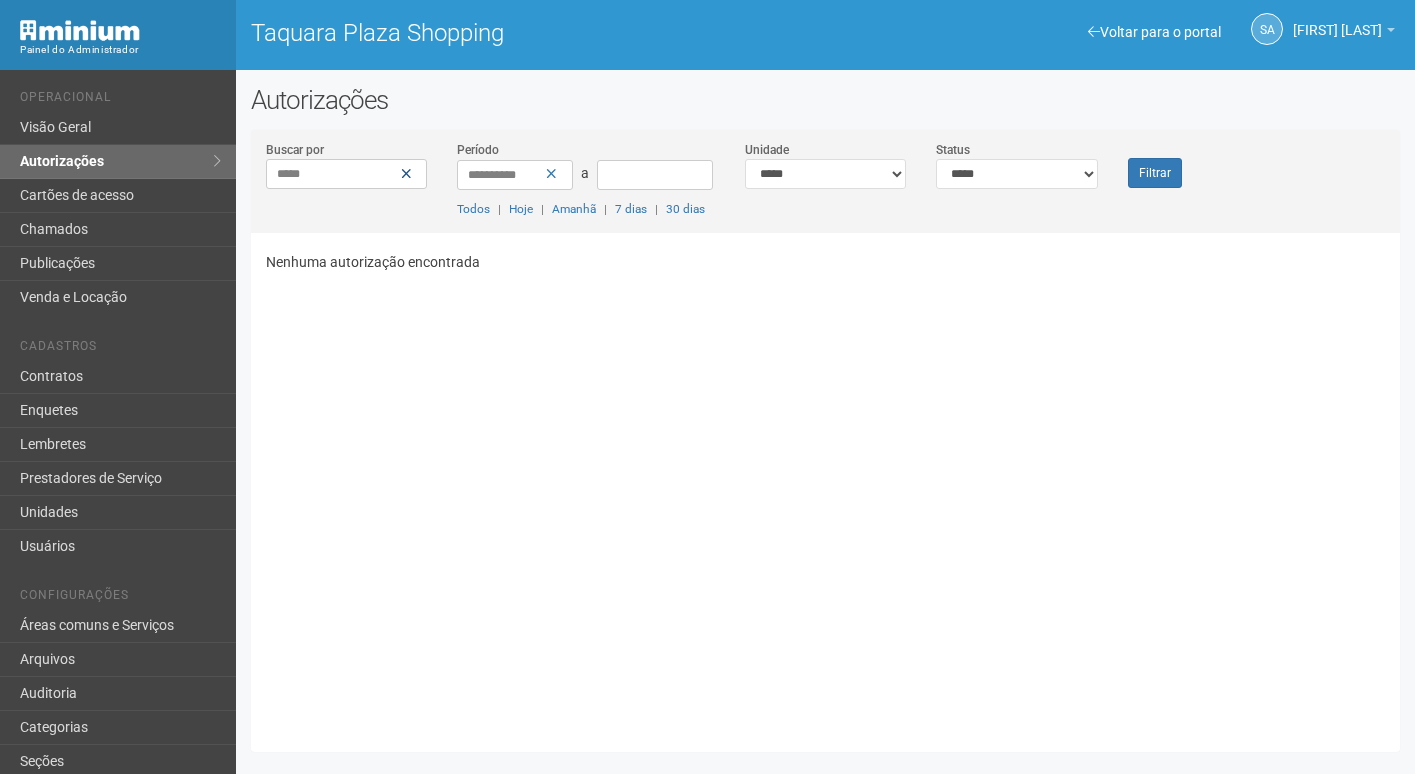 type 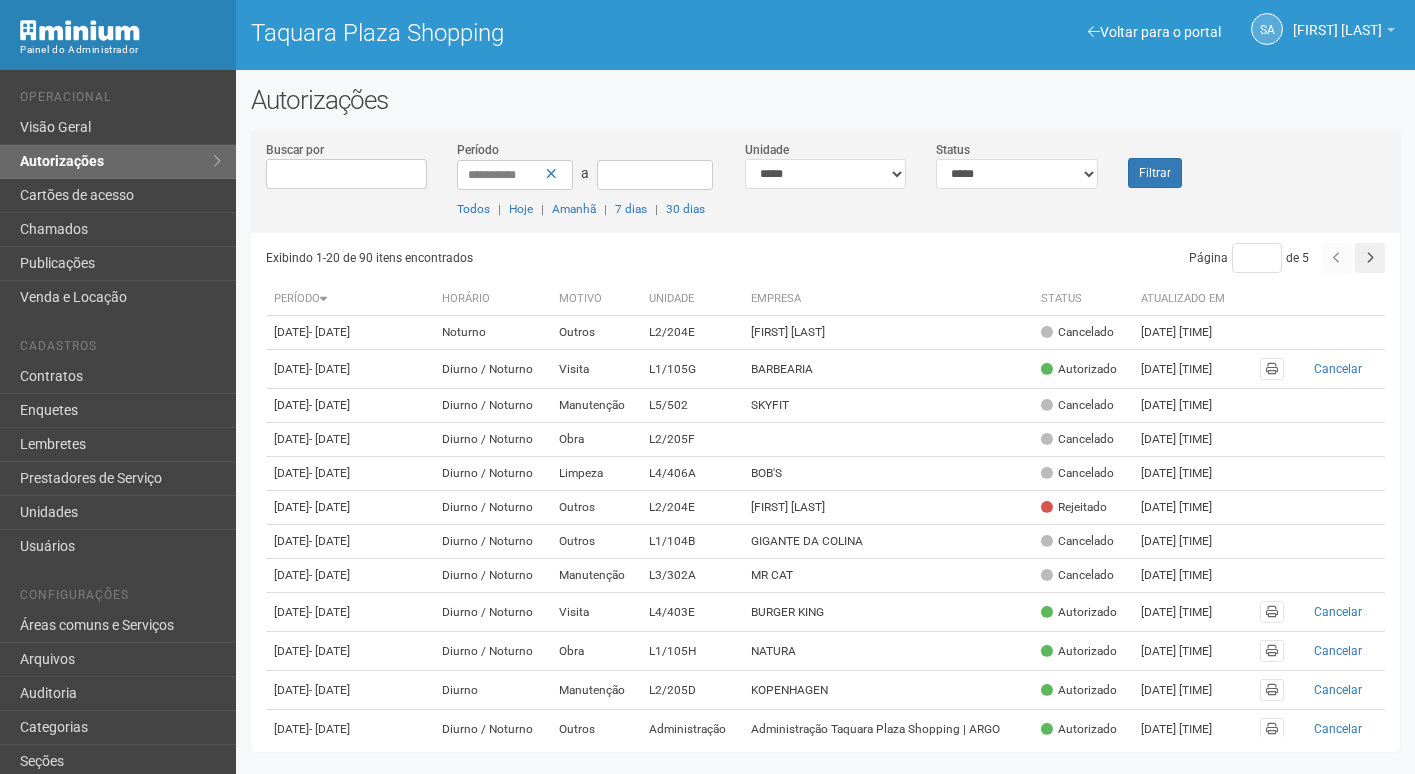 scroll, scrollTop: 0, scrollLeft: 0, axis: both 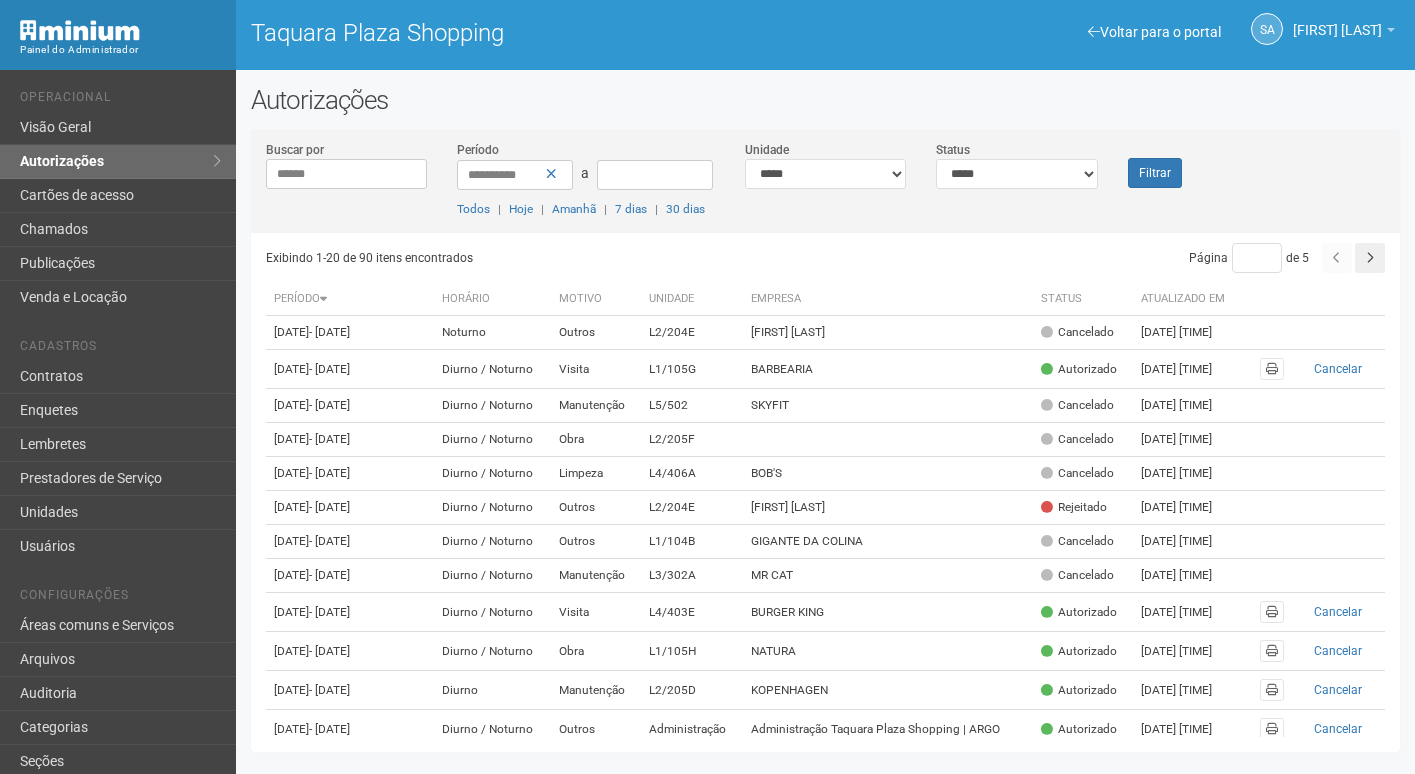 type on "******" 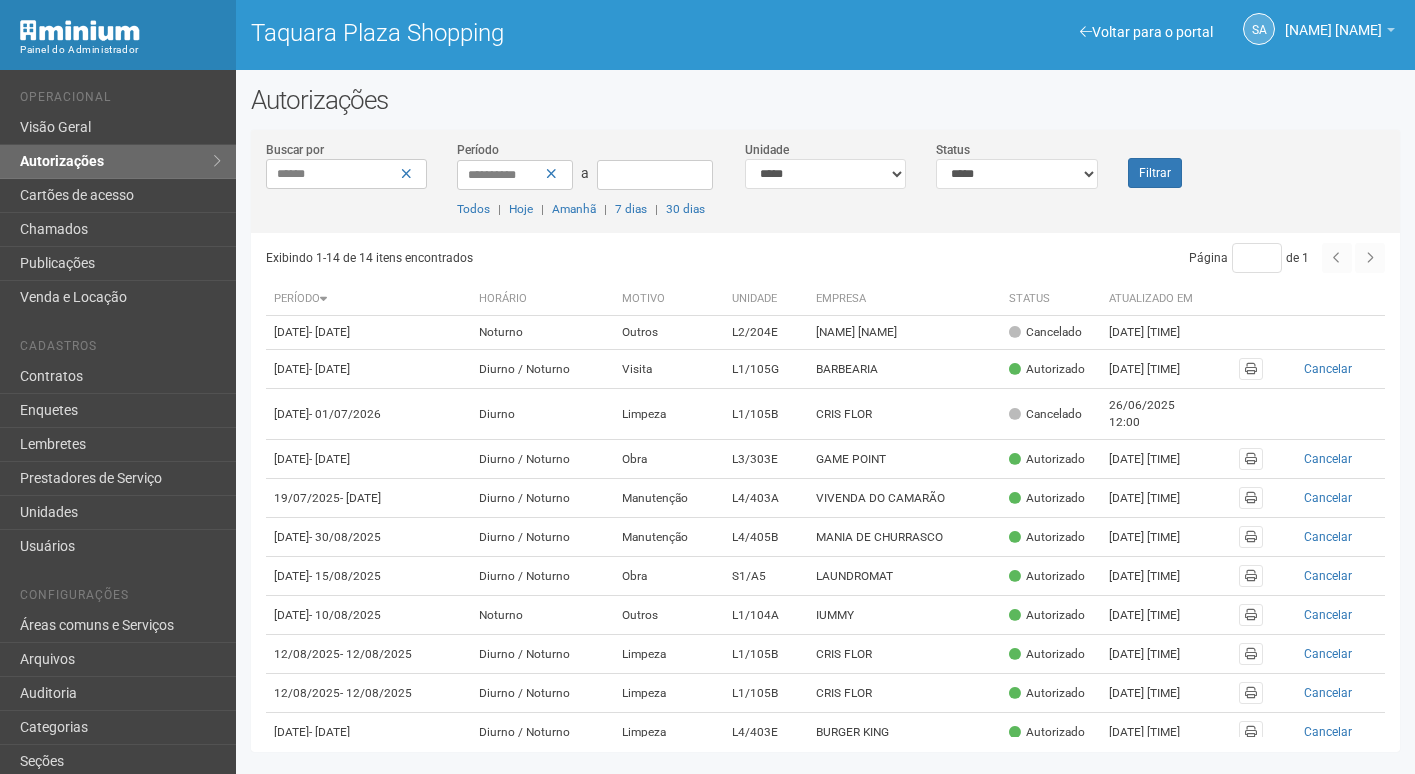 scroll, scrollTop: 0, scrollLeft: 0, axis: both 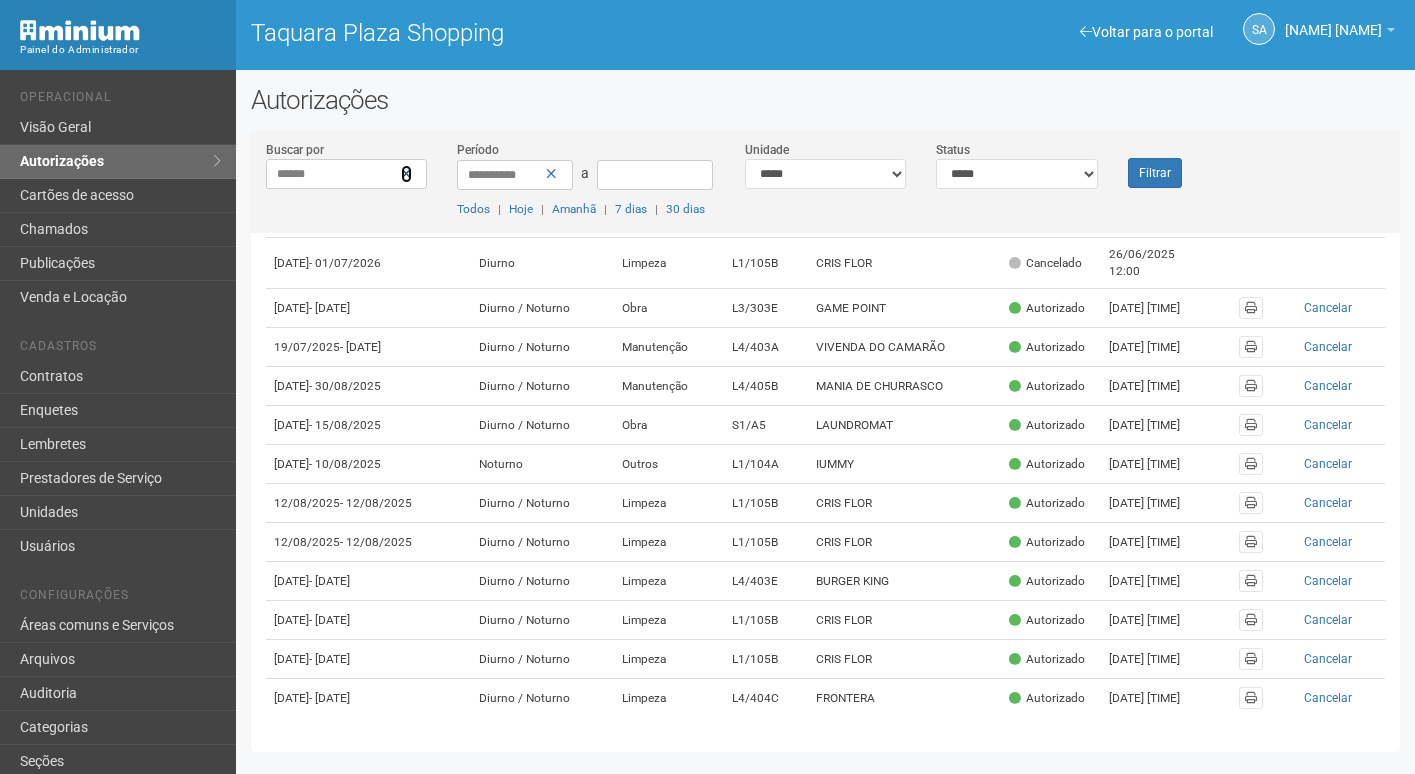 click at bounding box center [406, 174] 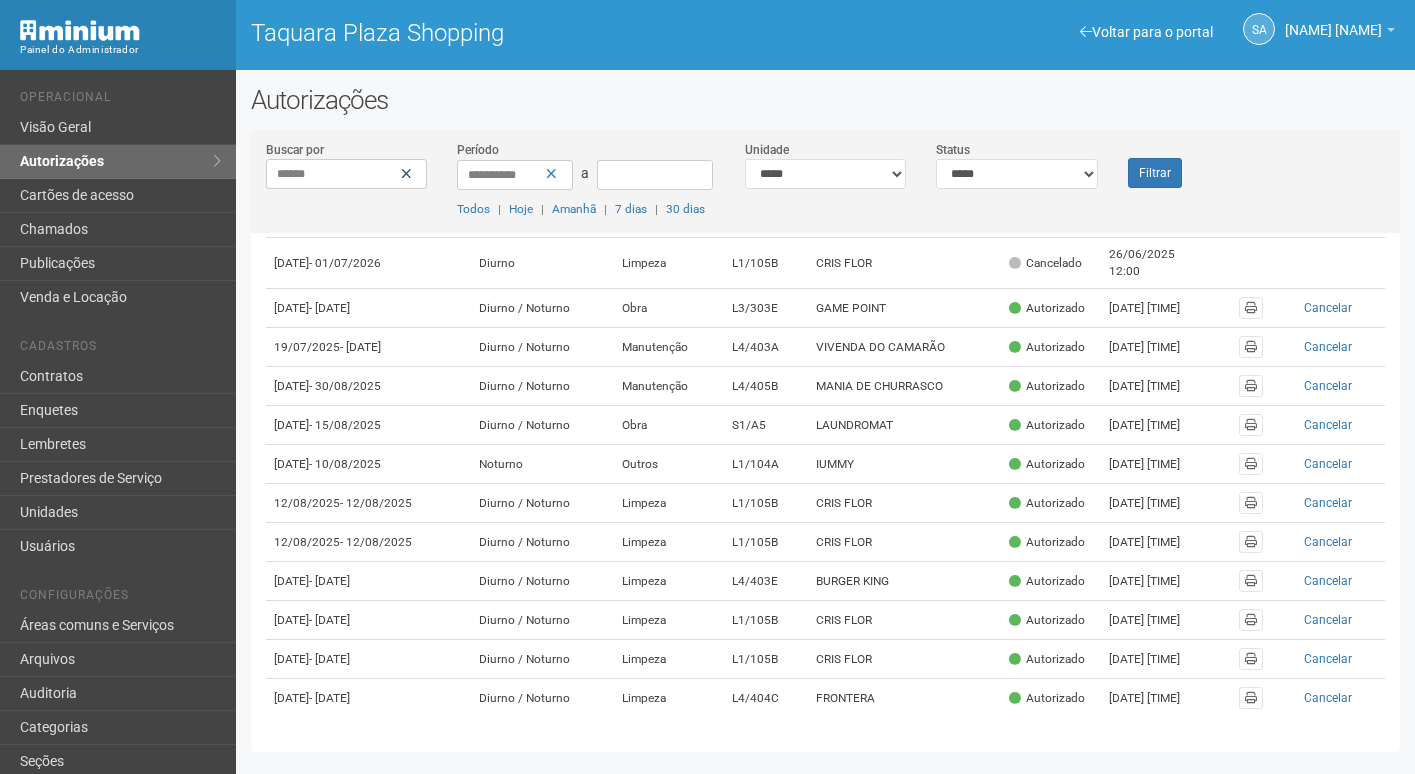 type 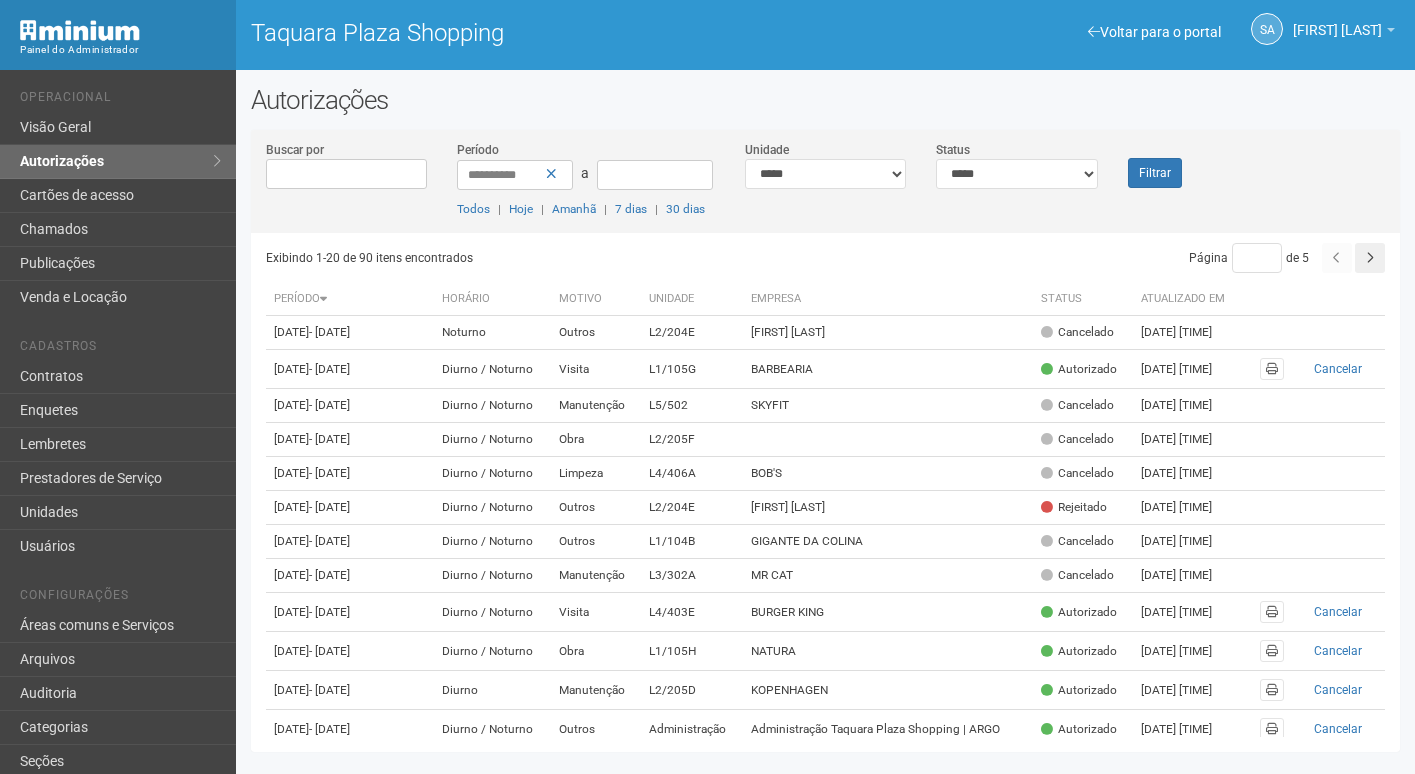 scroll, scrollTop: 0, scrollLeft: 0, axis: both 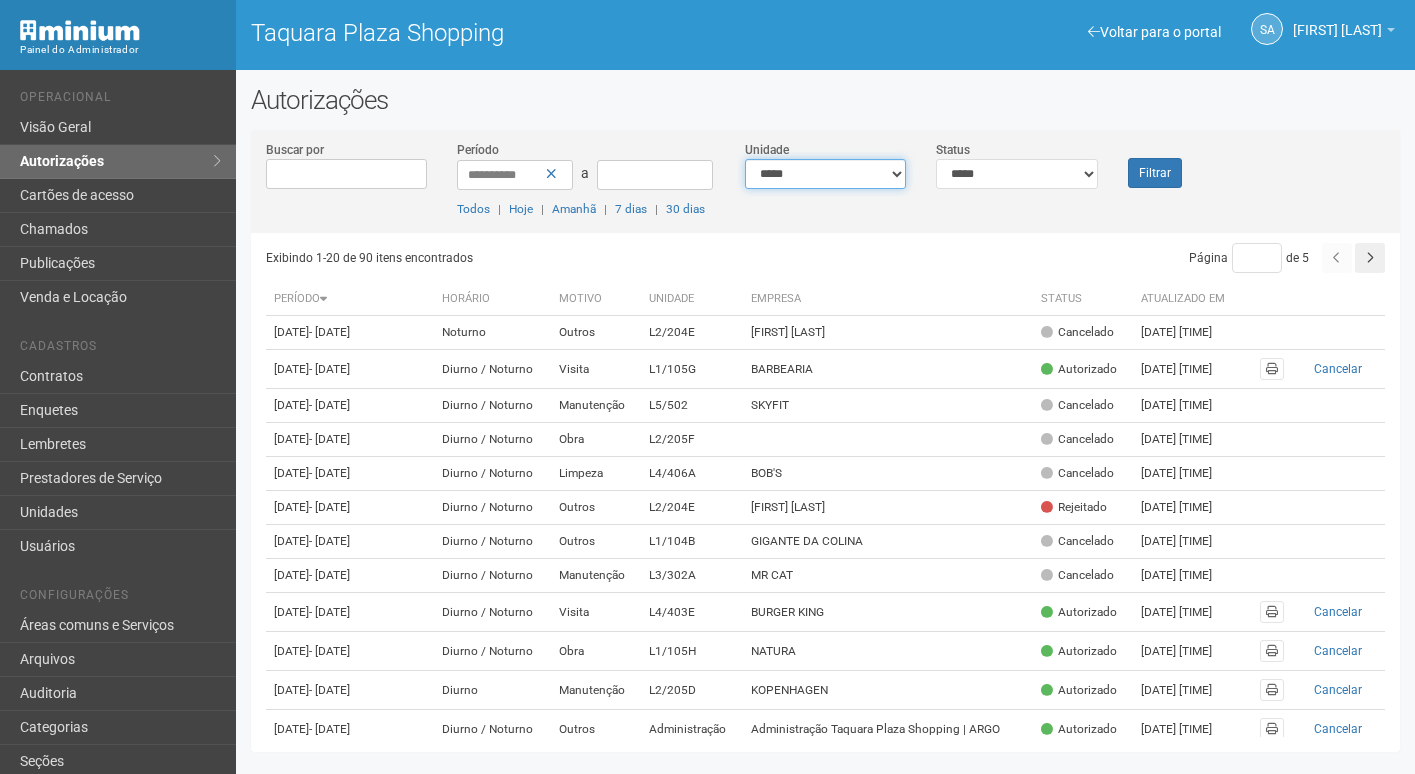 click on "**********" at bounding box center [826, 174] 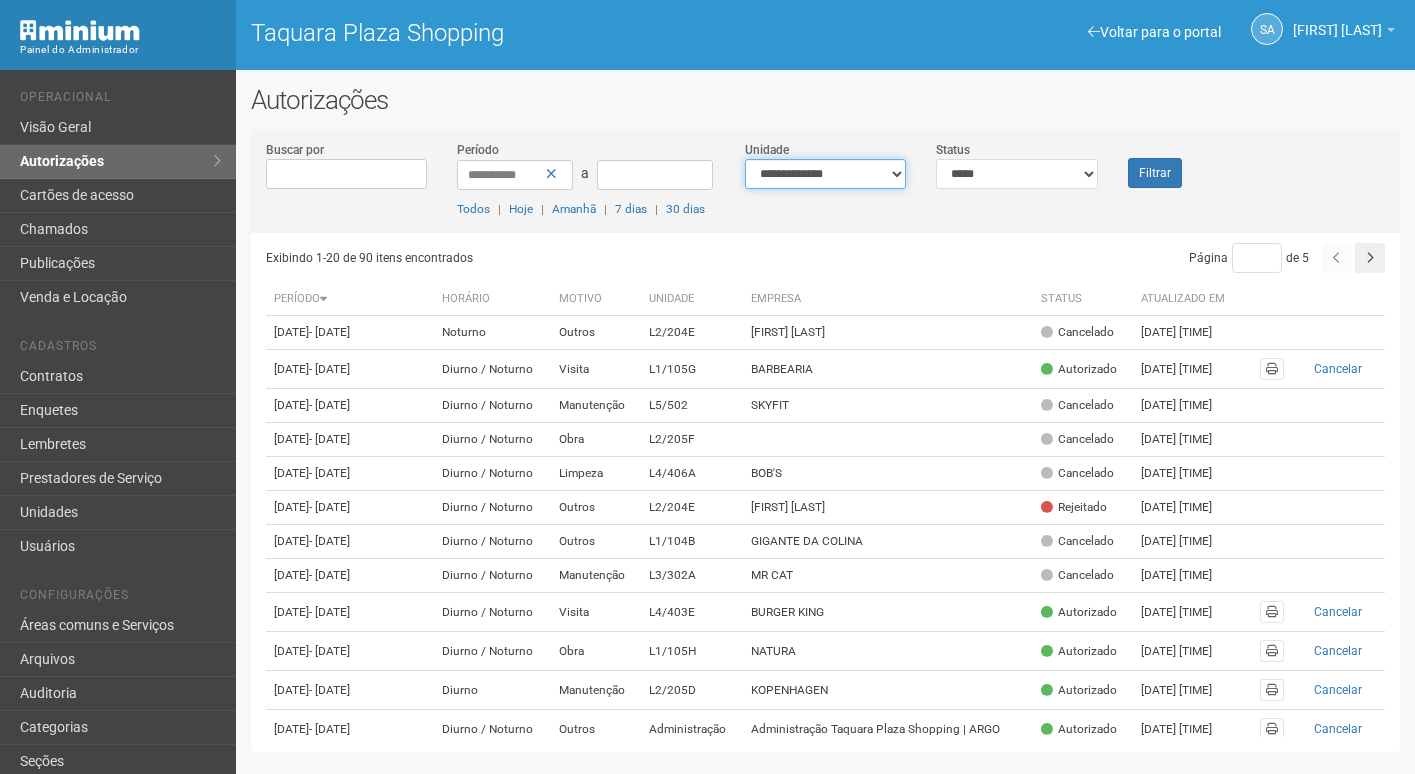 click on "**********" at bounding box center (826, 174) 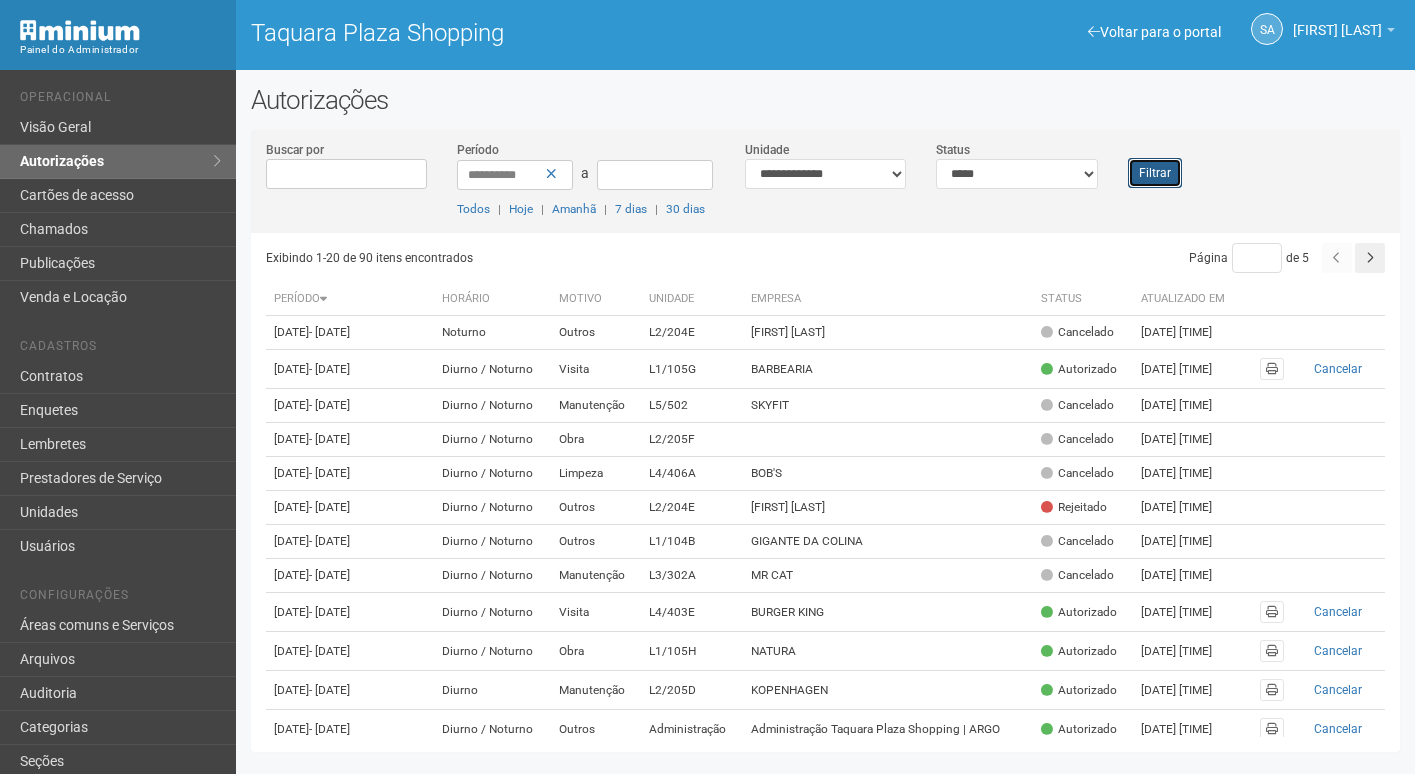 click on "Filtrar" at bounding box center [1155, 173] 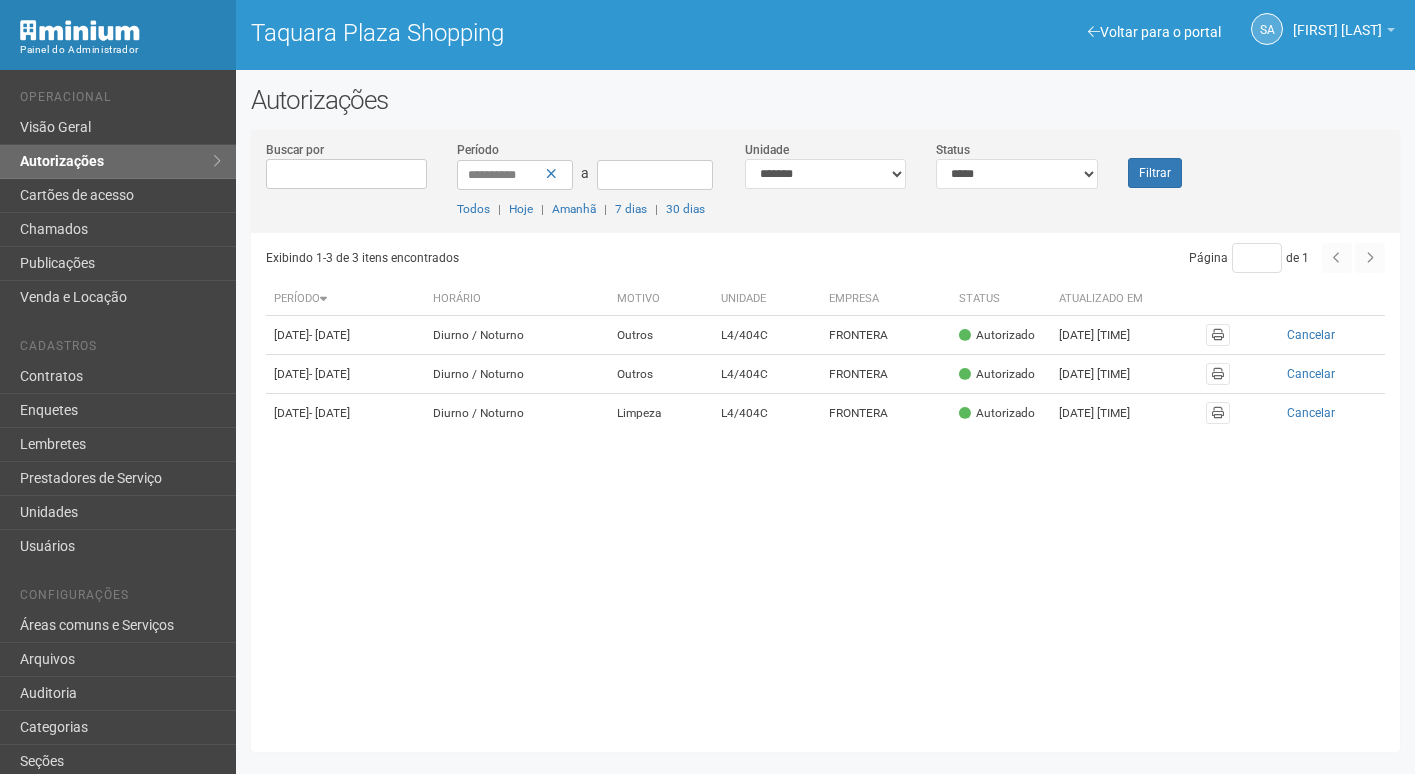 scroll, scrollTop: 0, scrollLeft: 0, axis: both 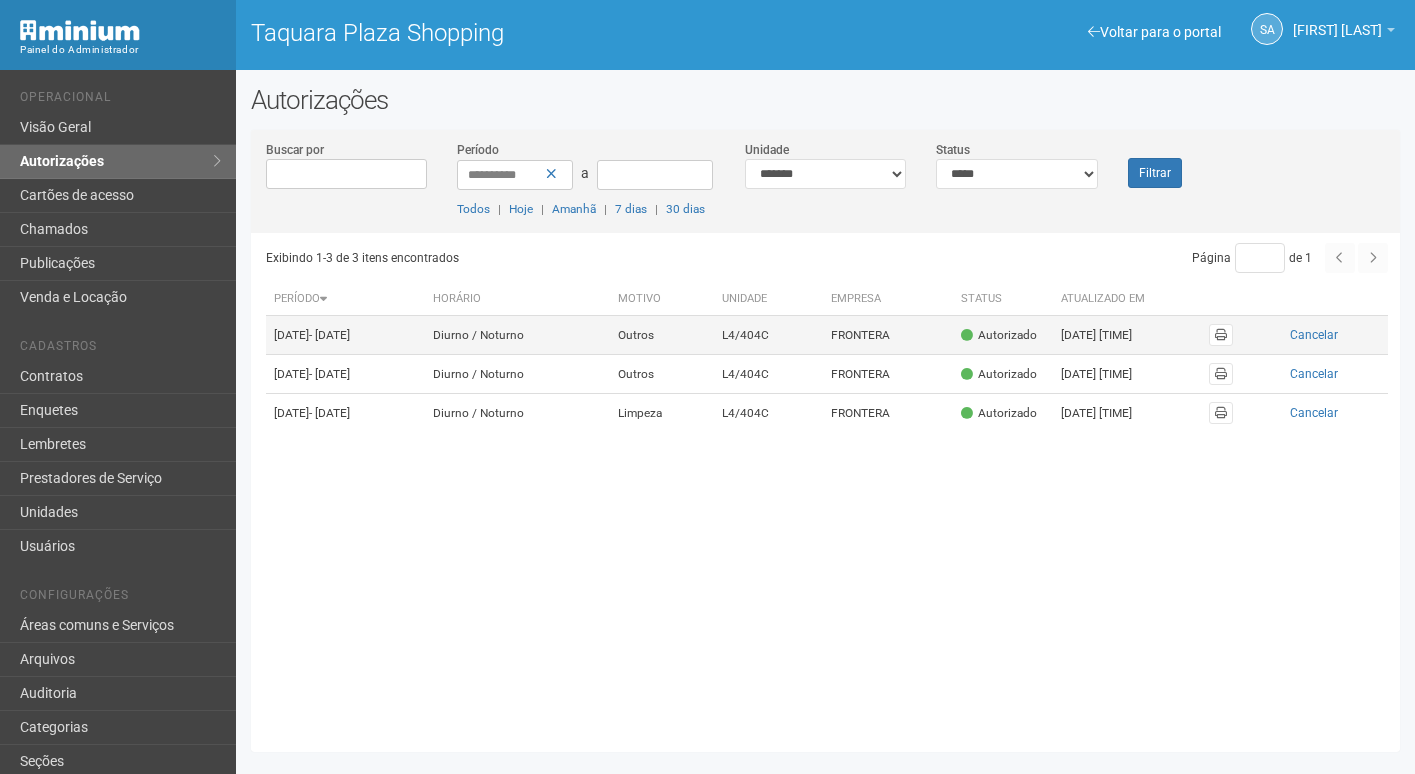 click on "Autorizado" at bounding box center (999, 335) 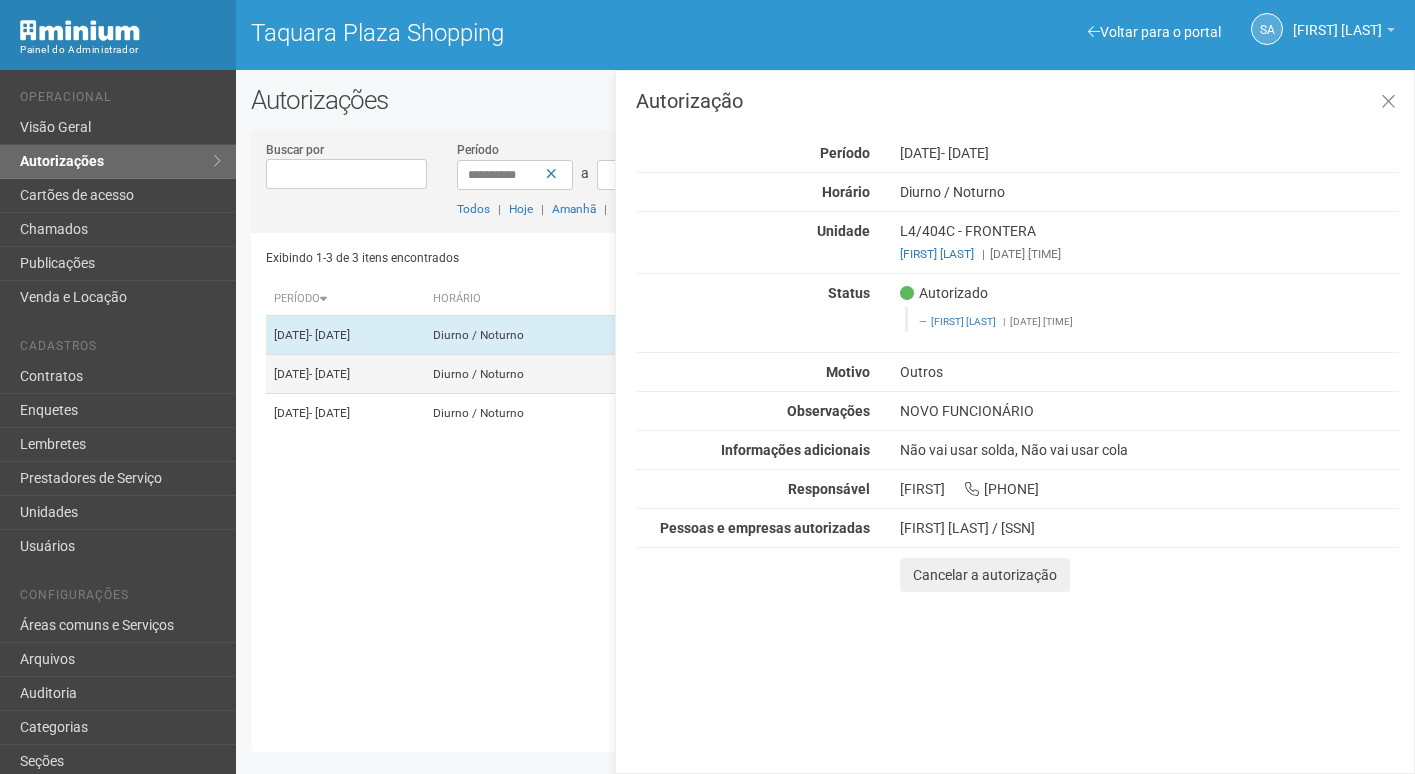 click on "Diurno / Noturno" at bounding box center (517, 374) 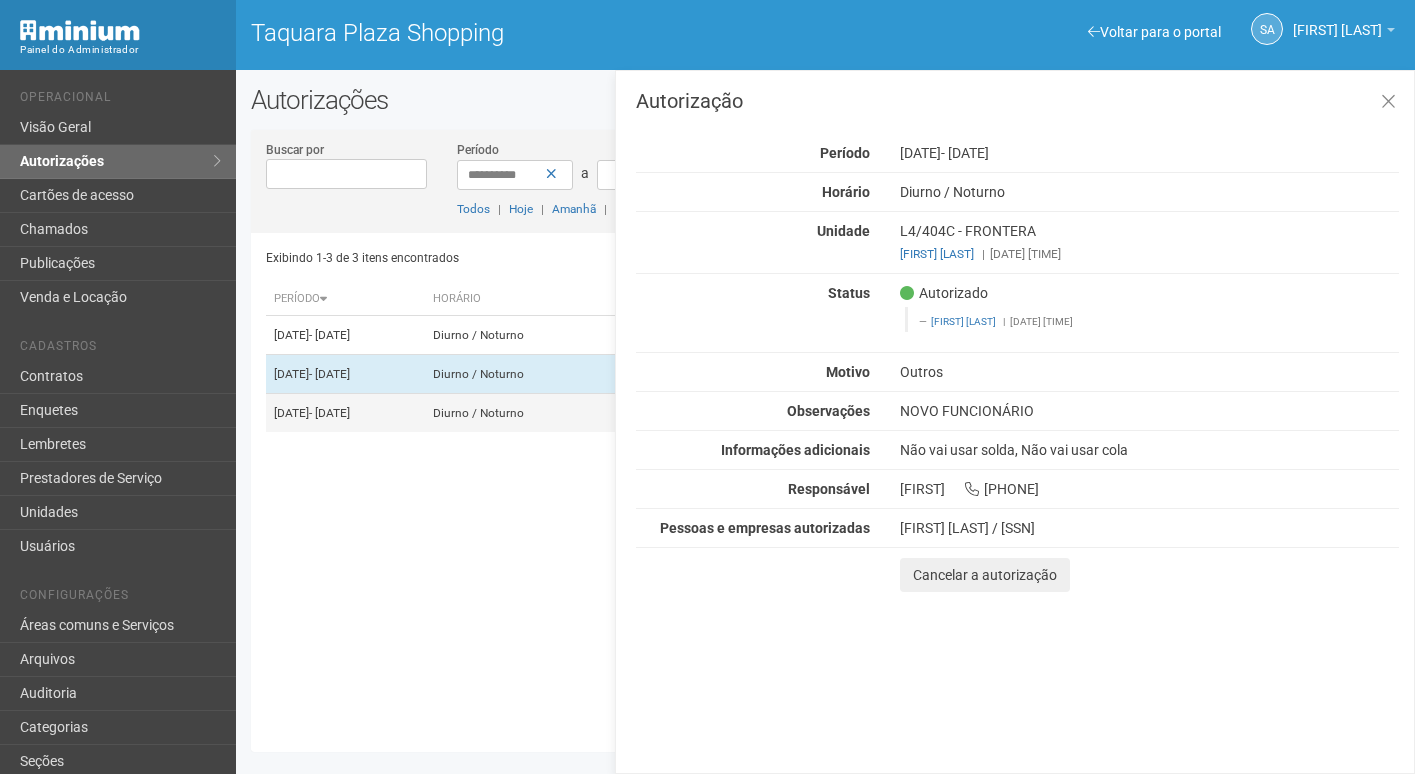 click on "Diurno / Noturno" at bounding box center (517, 413) 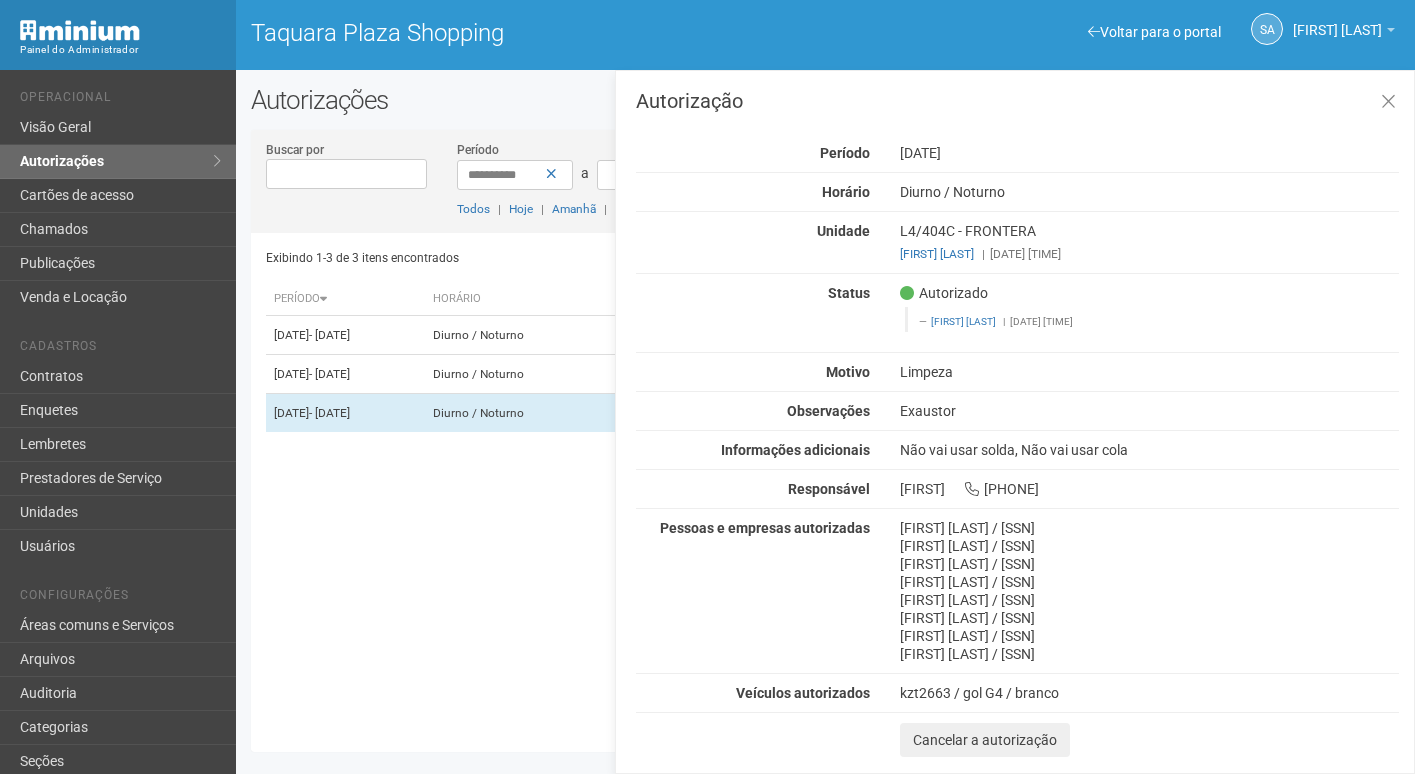click on "Exibindo 1-3 de 3 itens encontrados
Página
*
de 1
Período
Horário
Motivo
Unidade
Empresa
Status
Atualizado em
30/07/2025
- 31/08/2025
Diurno / Noturno
Outros
L4/404C
FRONTERA
29/07/2025 17:41" at bounding box center (833, 485) 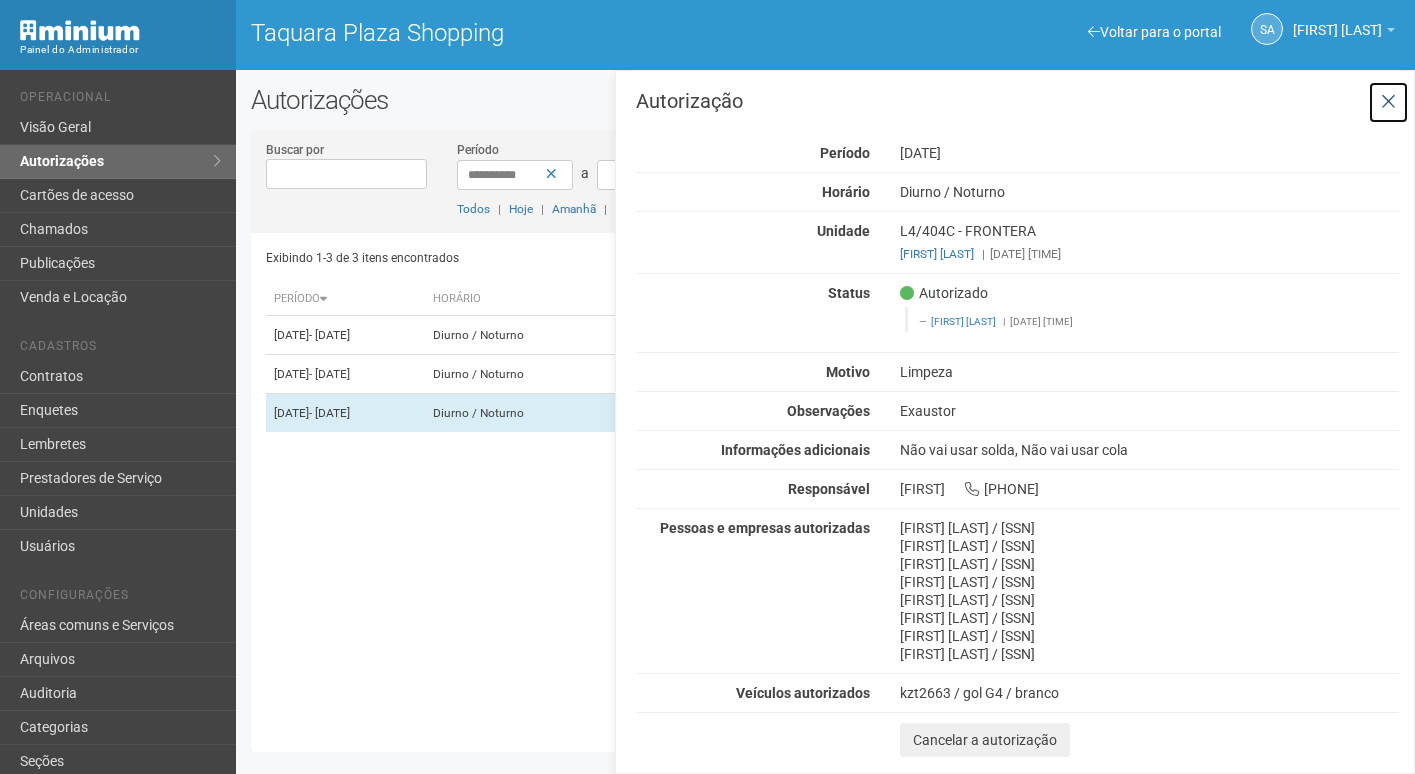 click at bounding box center (1388, 102) 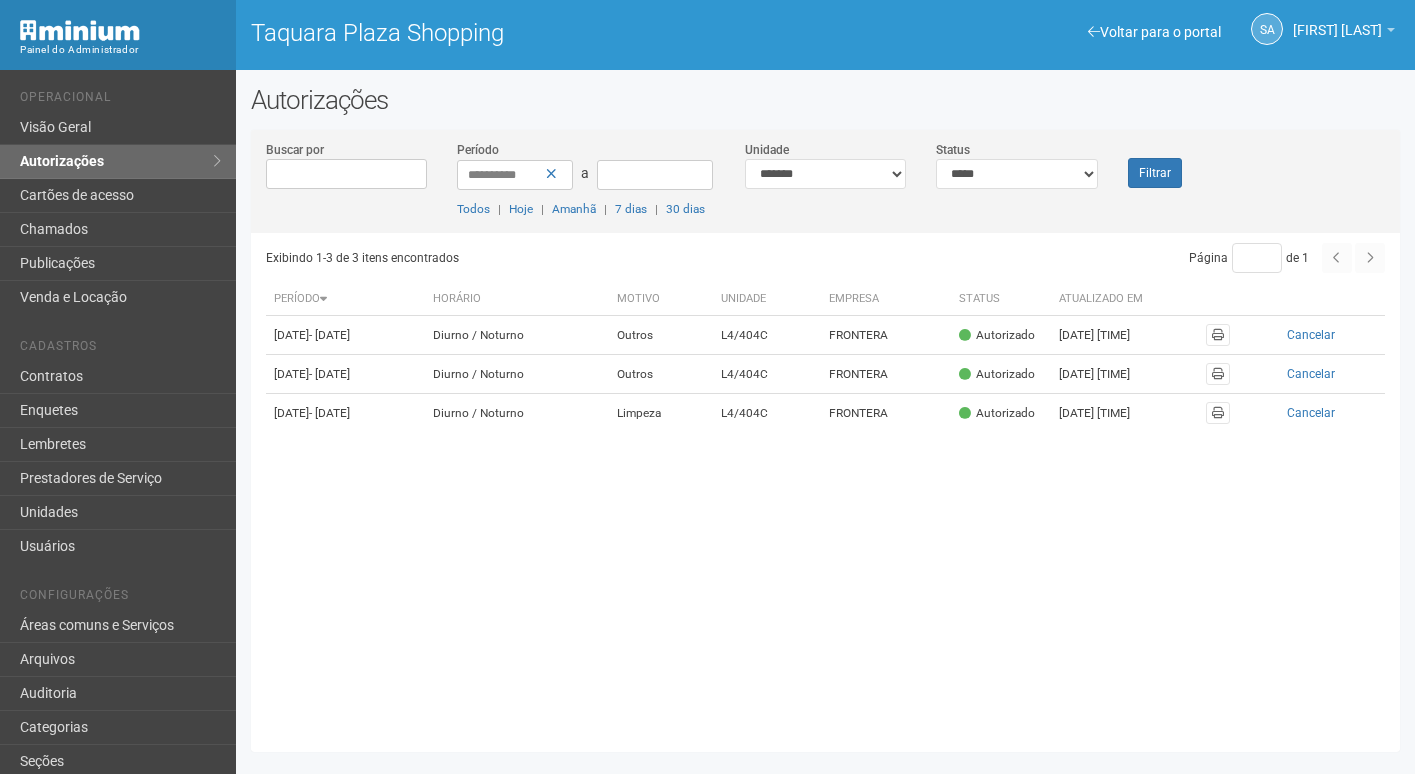 click on "**********" at bounding box center [825, 423] 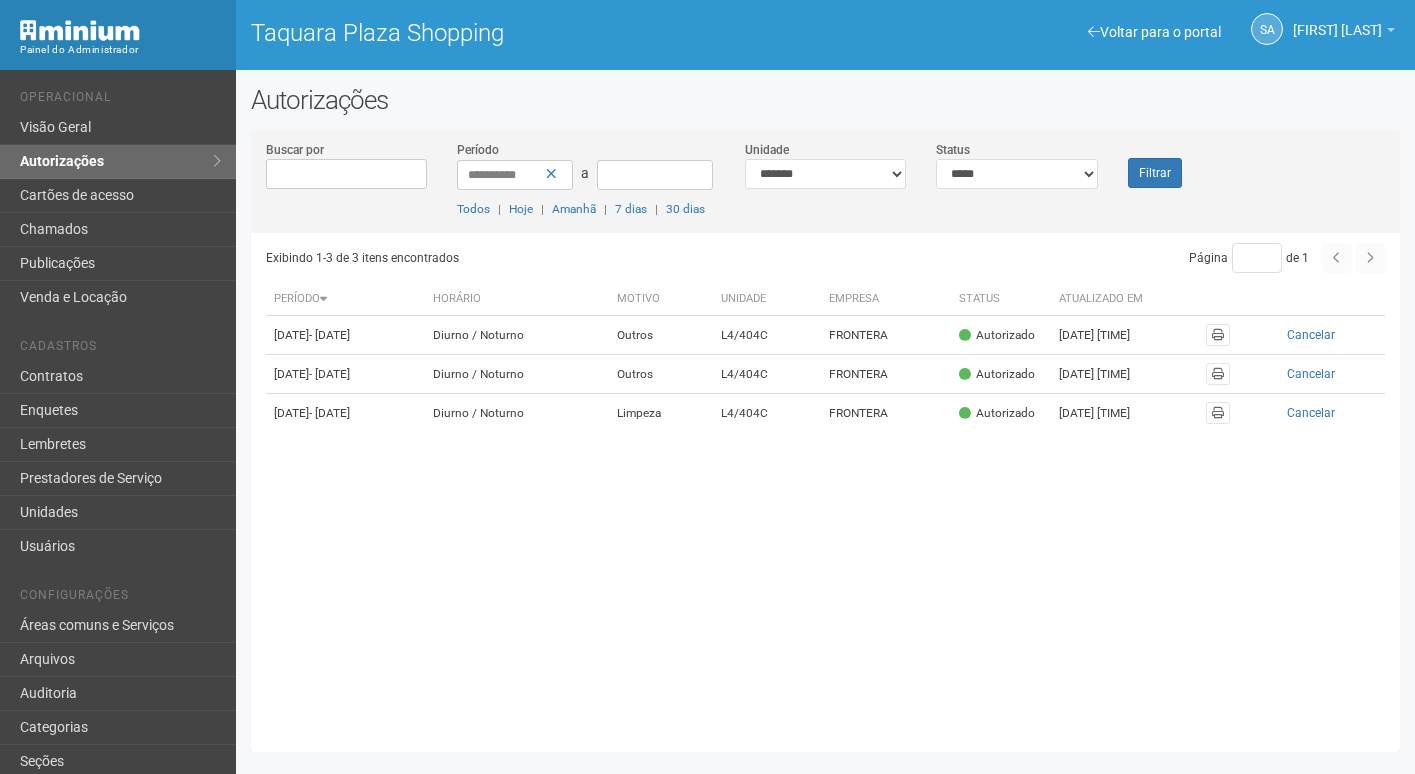 drag, startPoint x: 735, startPoint y: 233, endPoint x: 562, endPoint y: 195, distance: 177.12425 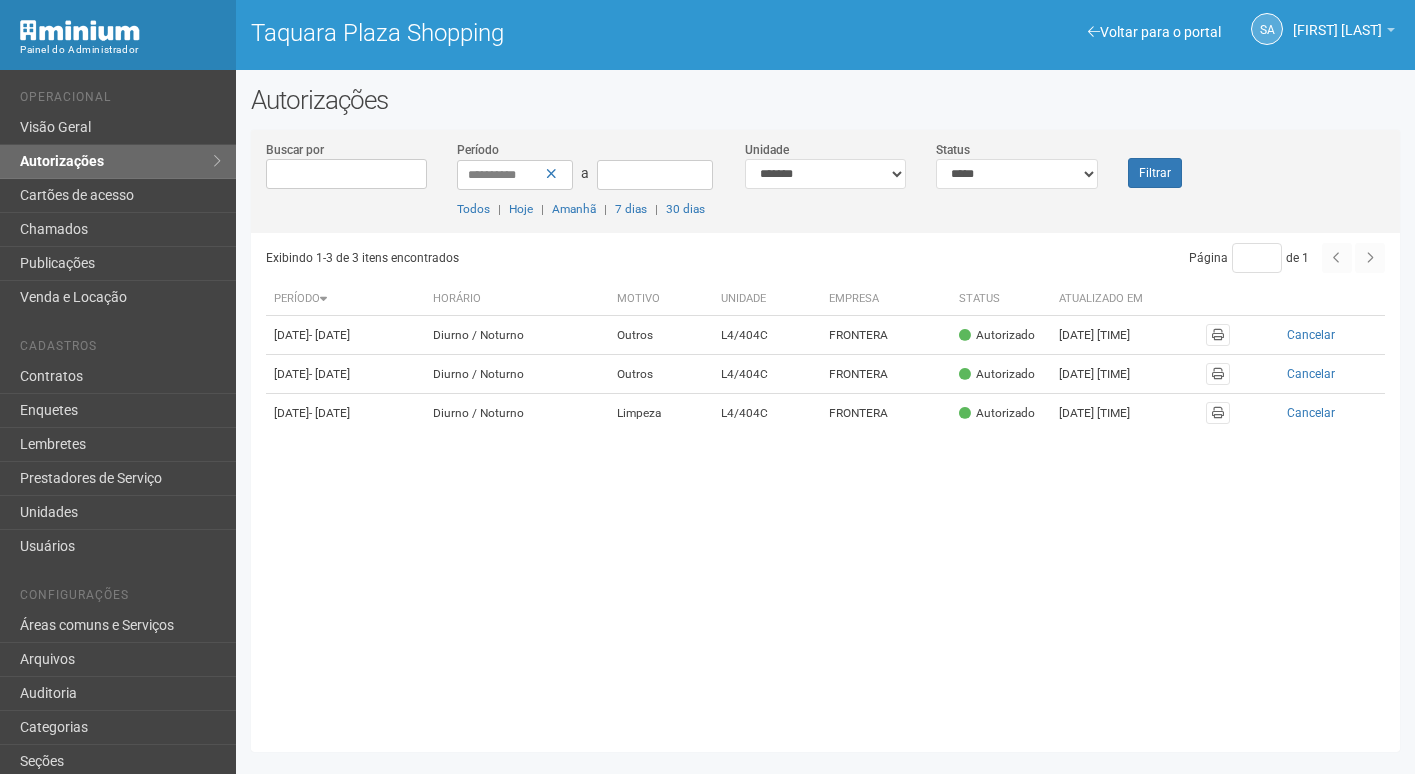 click on "**********" at bounding box center (585, 174) 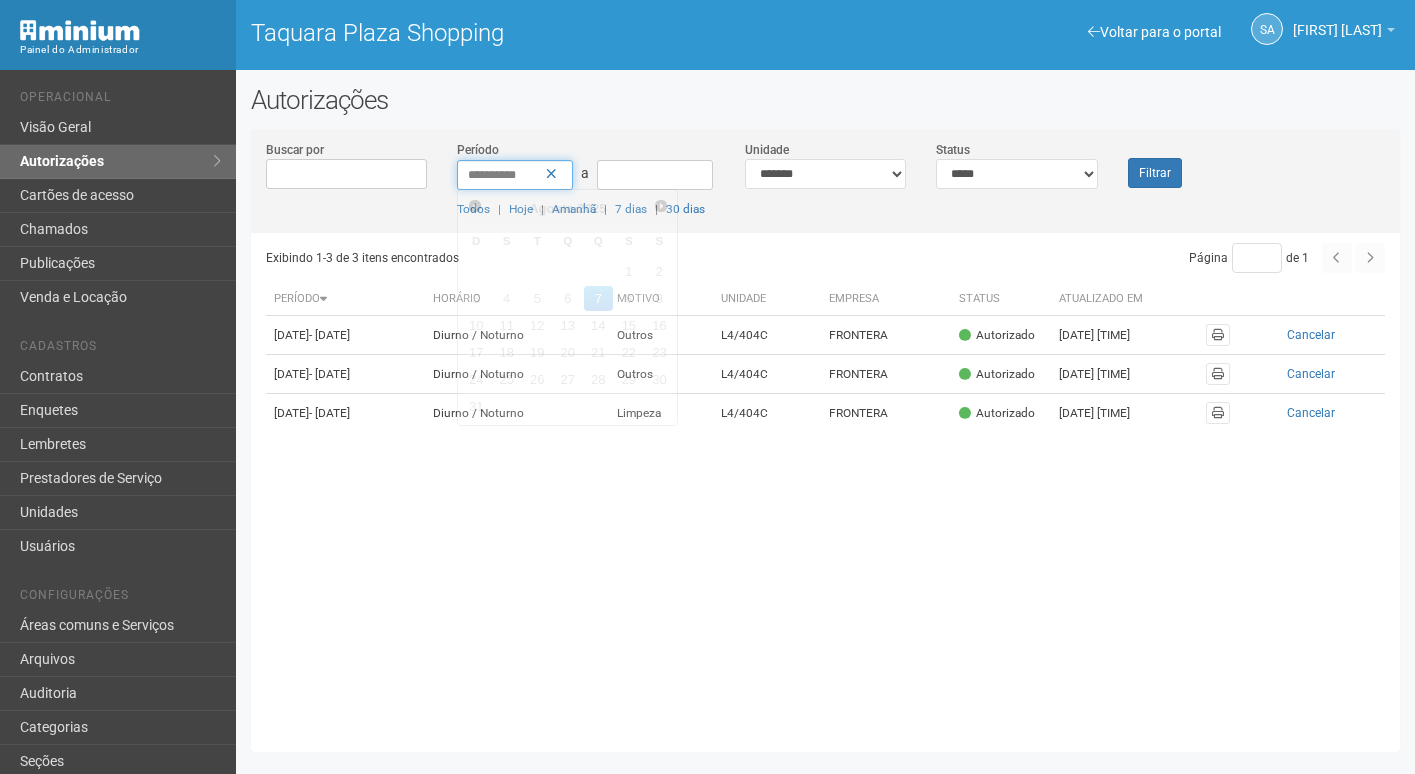 click on "**********" at bounding box center [515, 175] 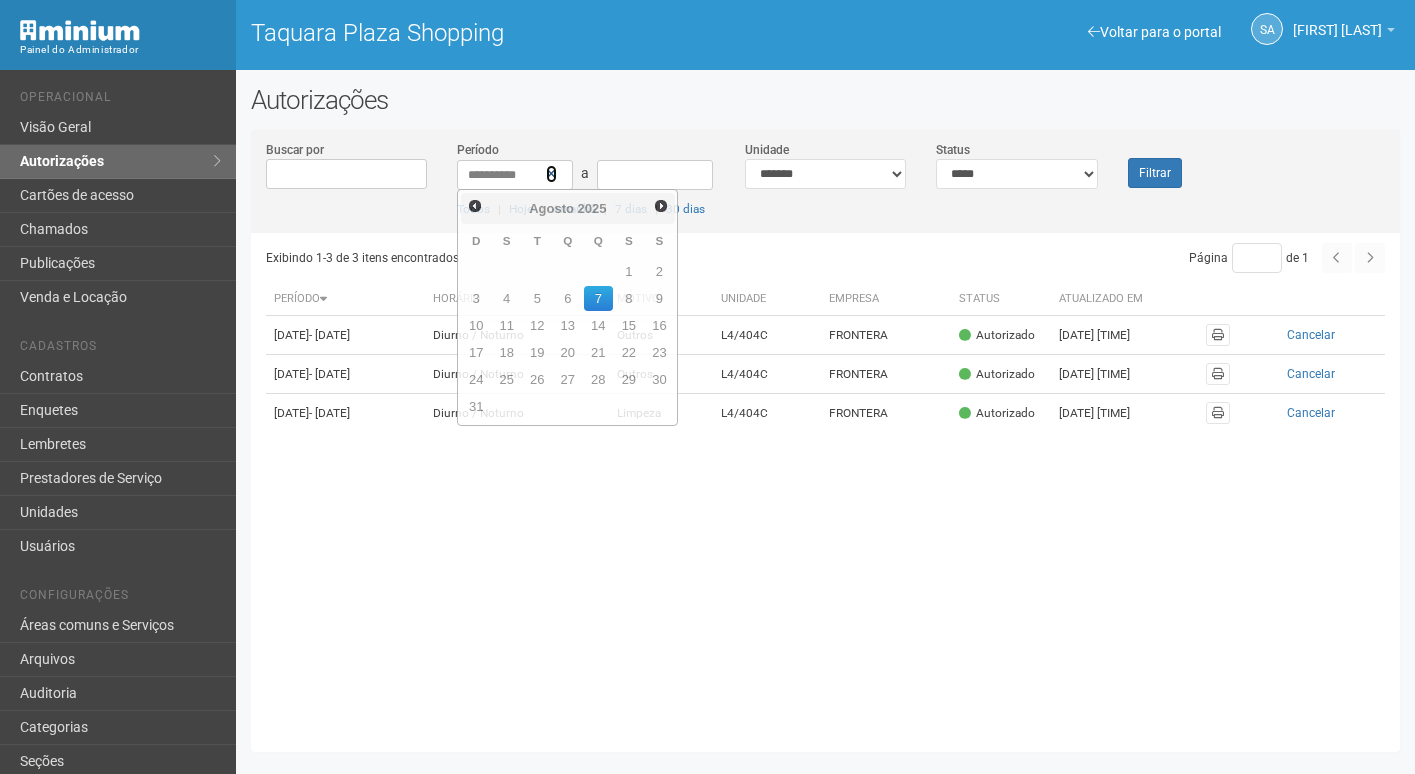 click at bounding box center [551, 174] 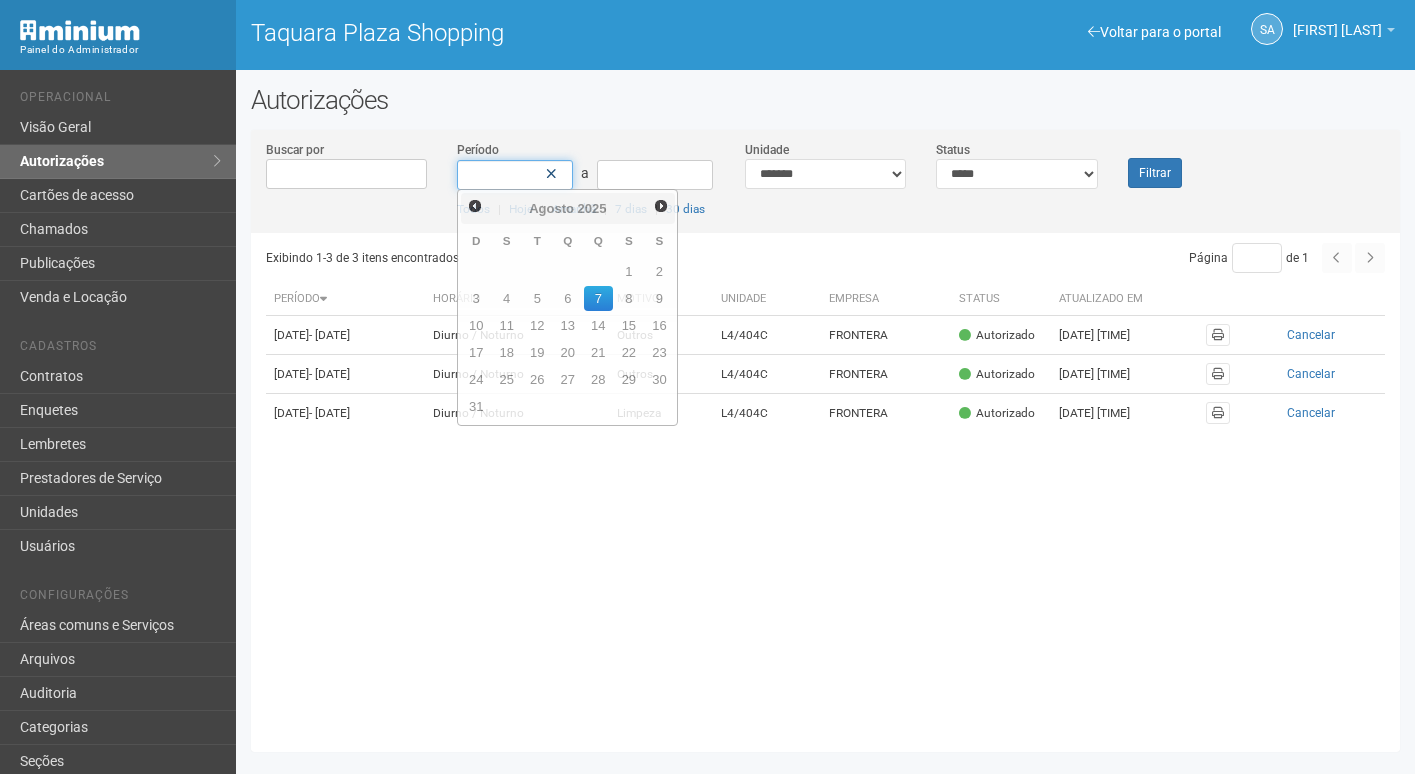 type on "****" 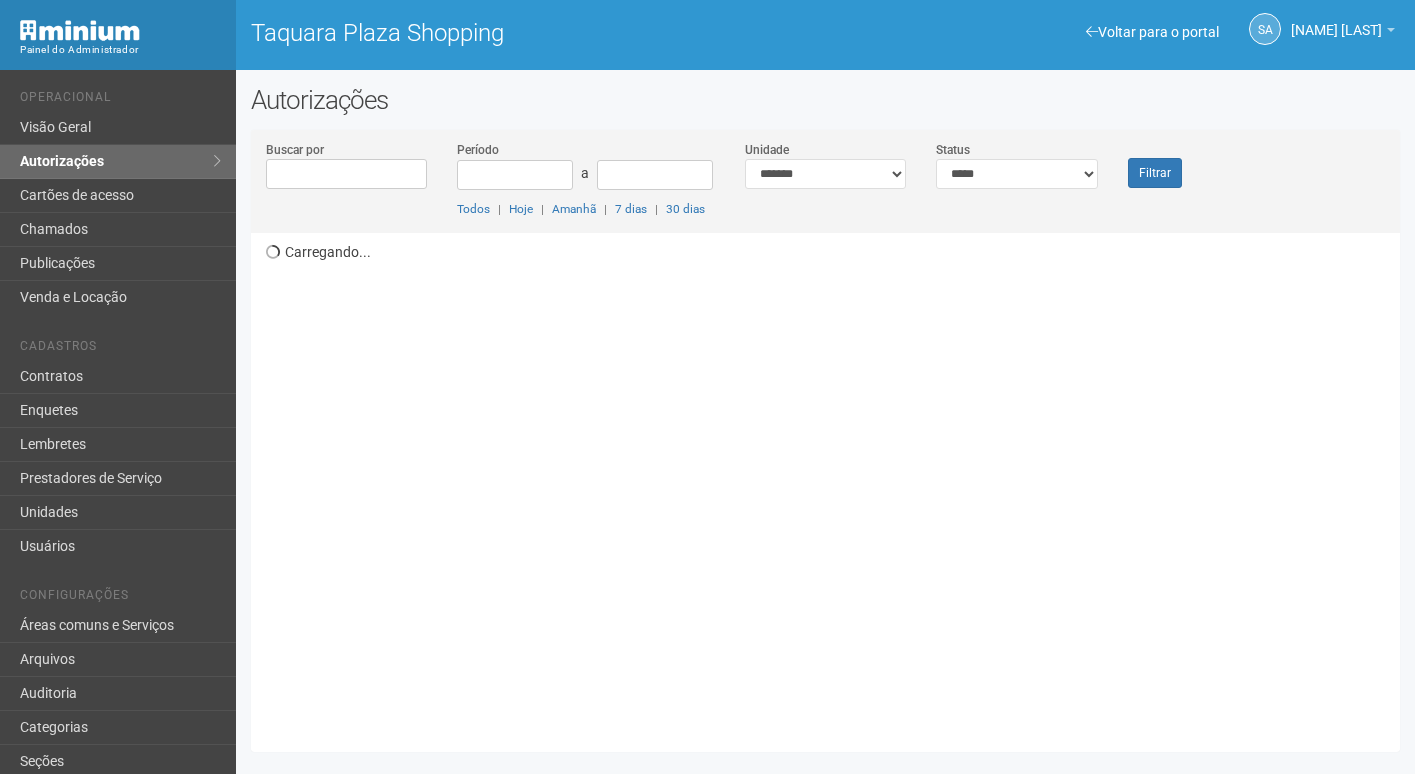 scroll, scrollTop: 0, scrollLeft: 0, axis: both 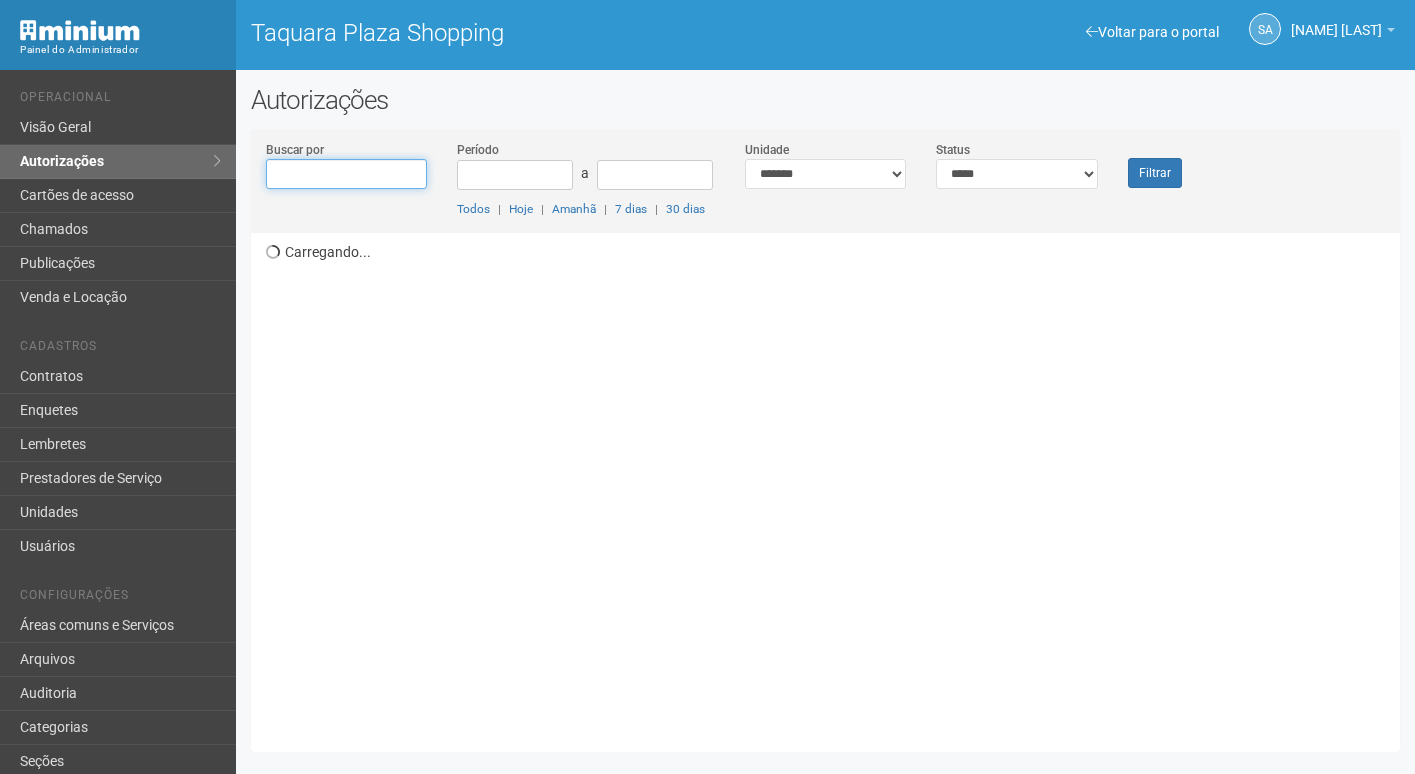 click on "Buscar por" at bounding box center [347, 174] 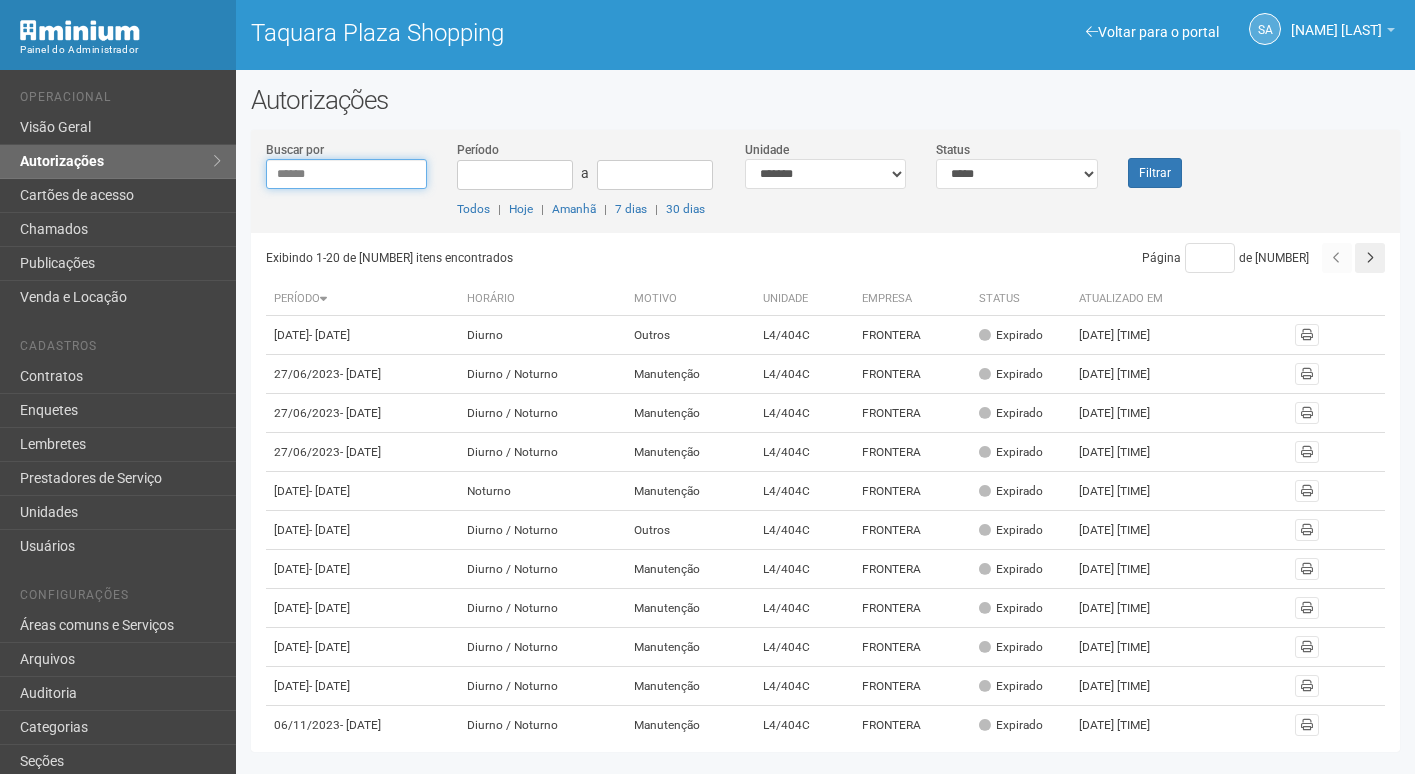 type on "******" 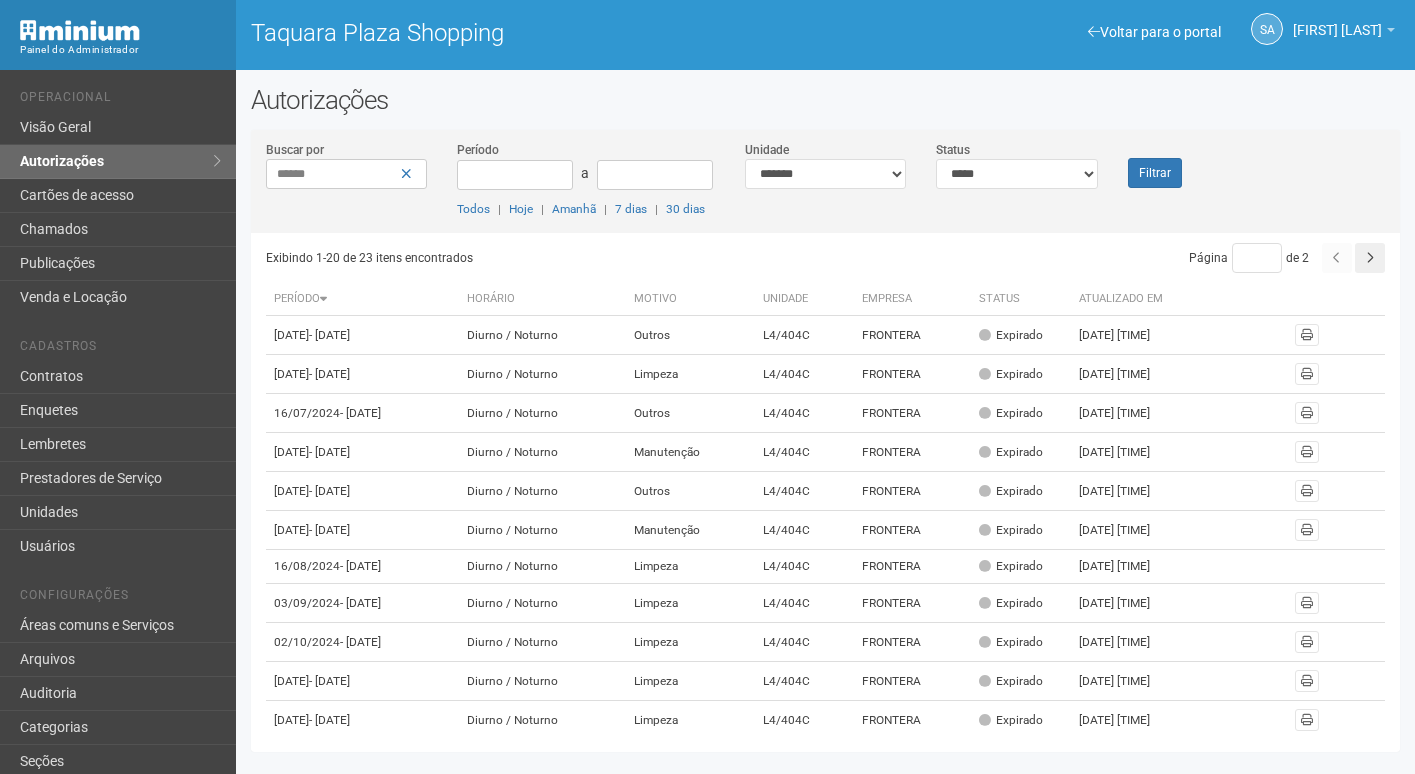 scroll, scrollTop: 0, scrollLeft: 0, axis: both 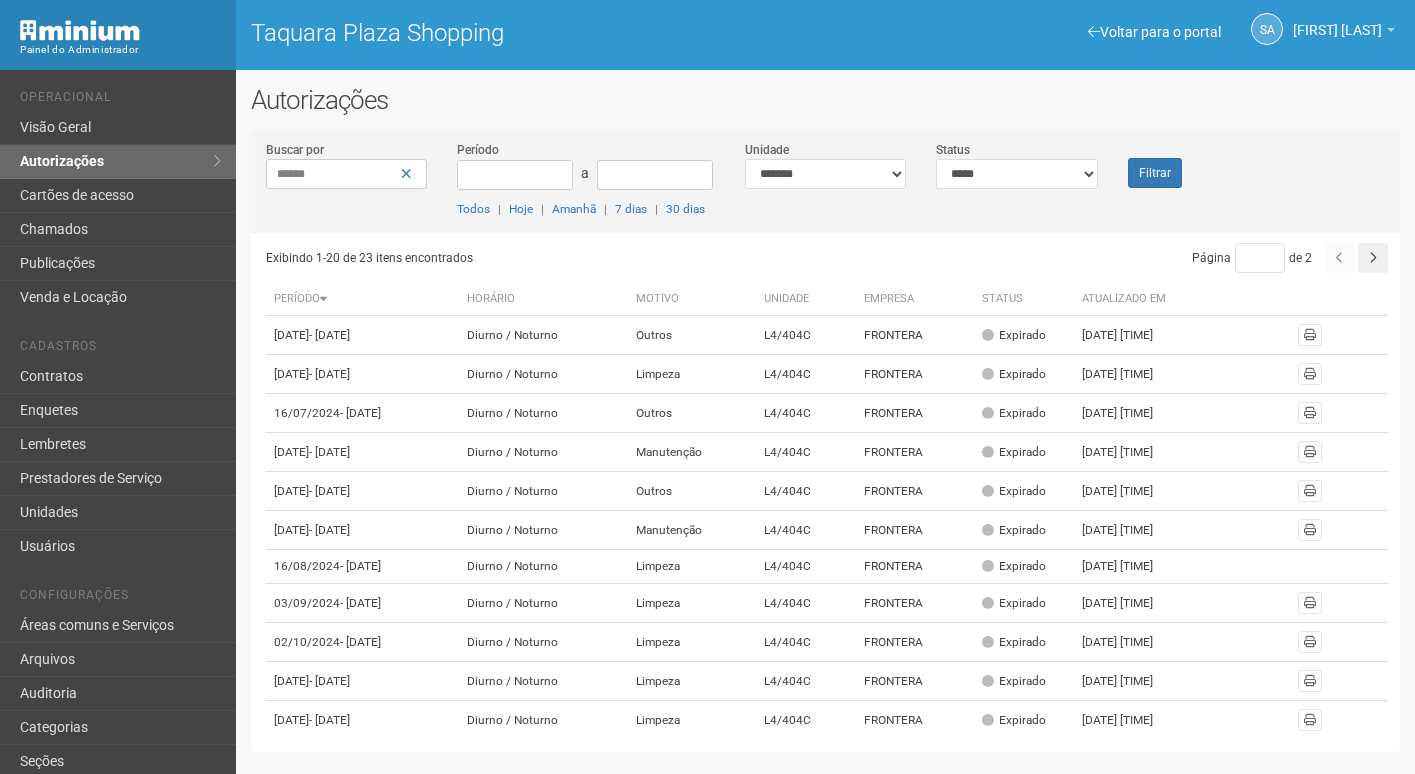 type on "******" 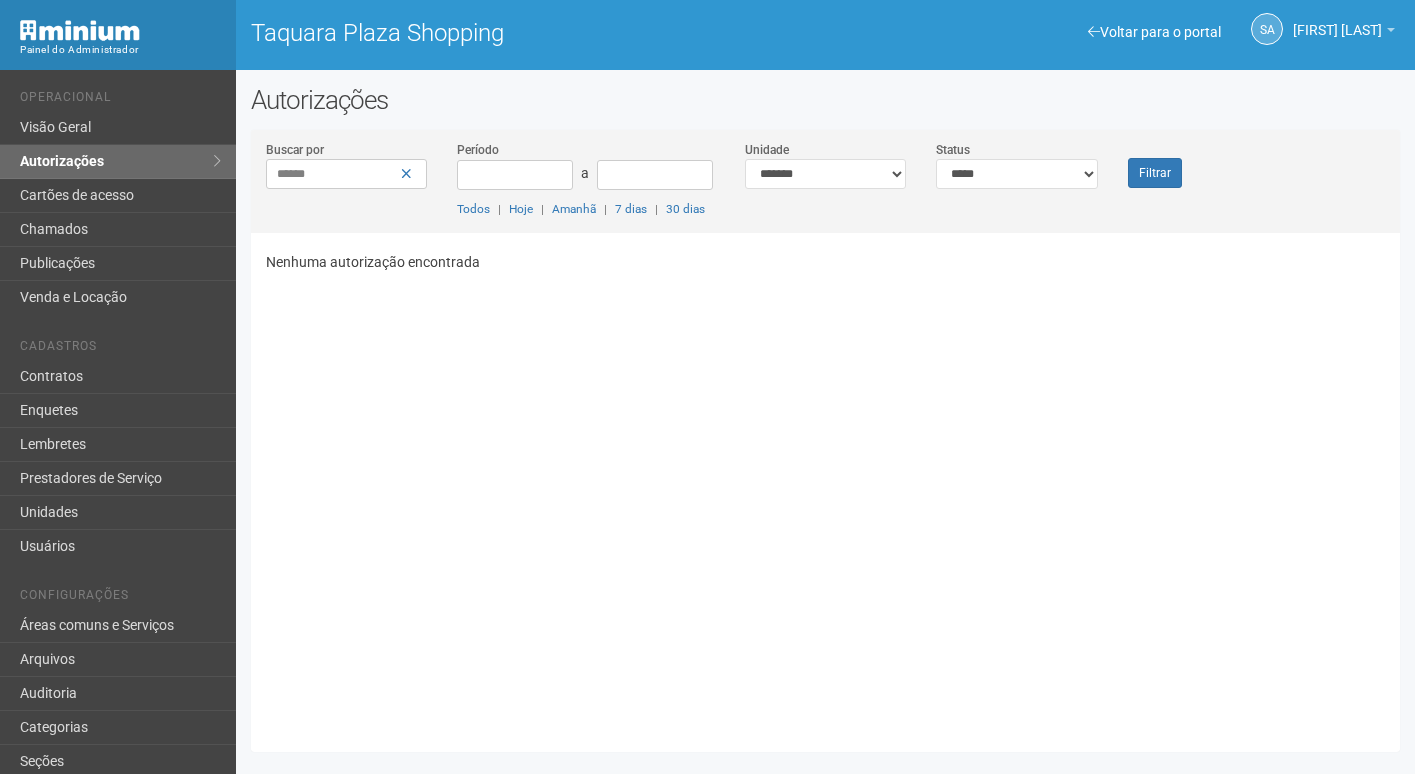scroll, scrollTop: 0, scrollLeft: 0, axis: both 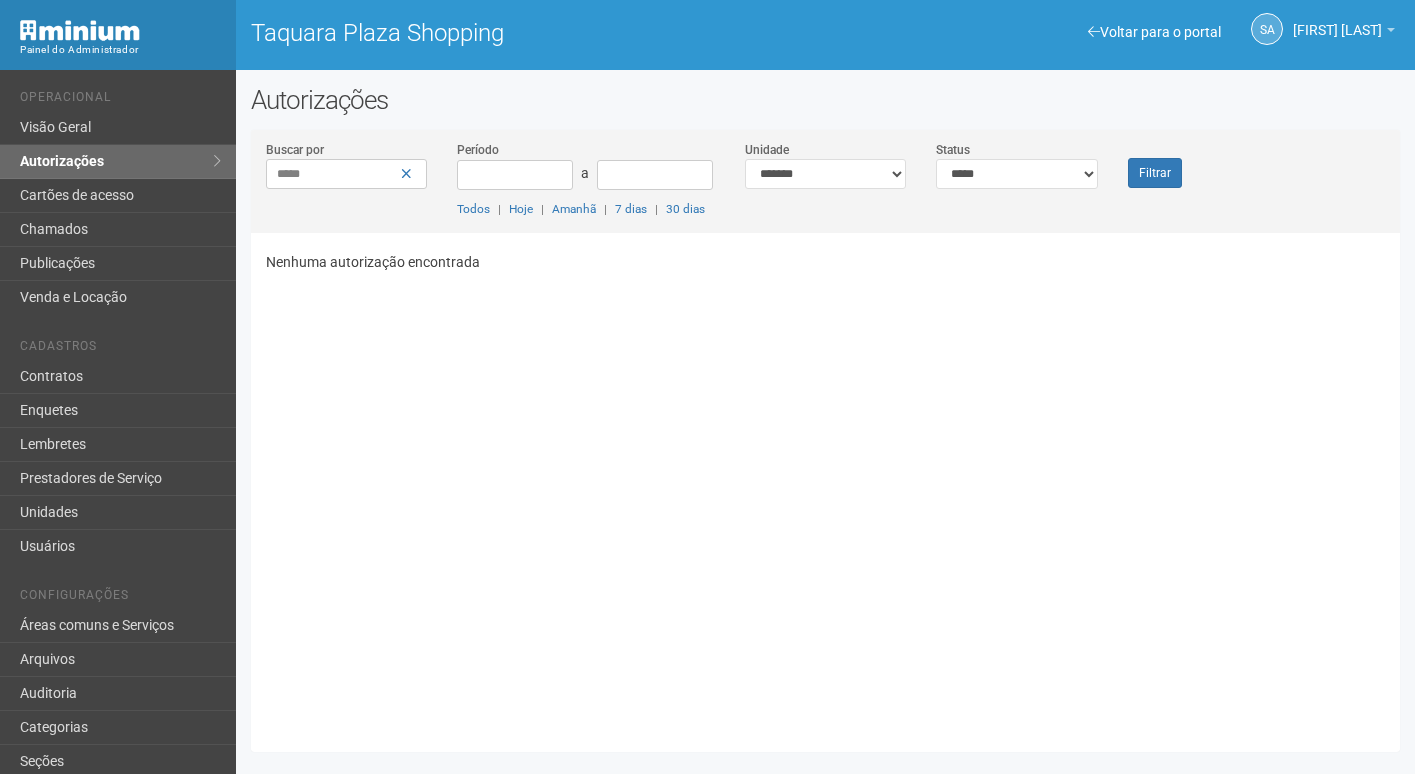 type on "*****" 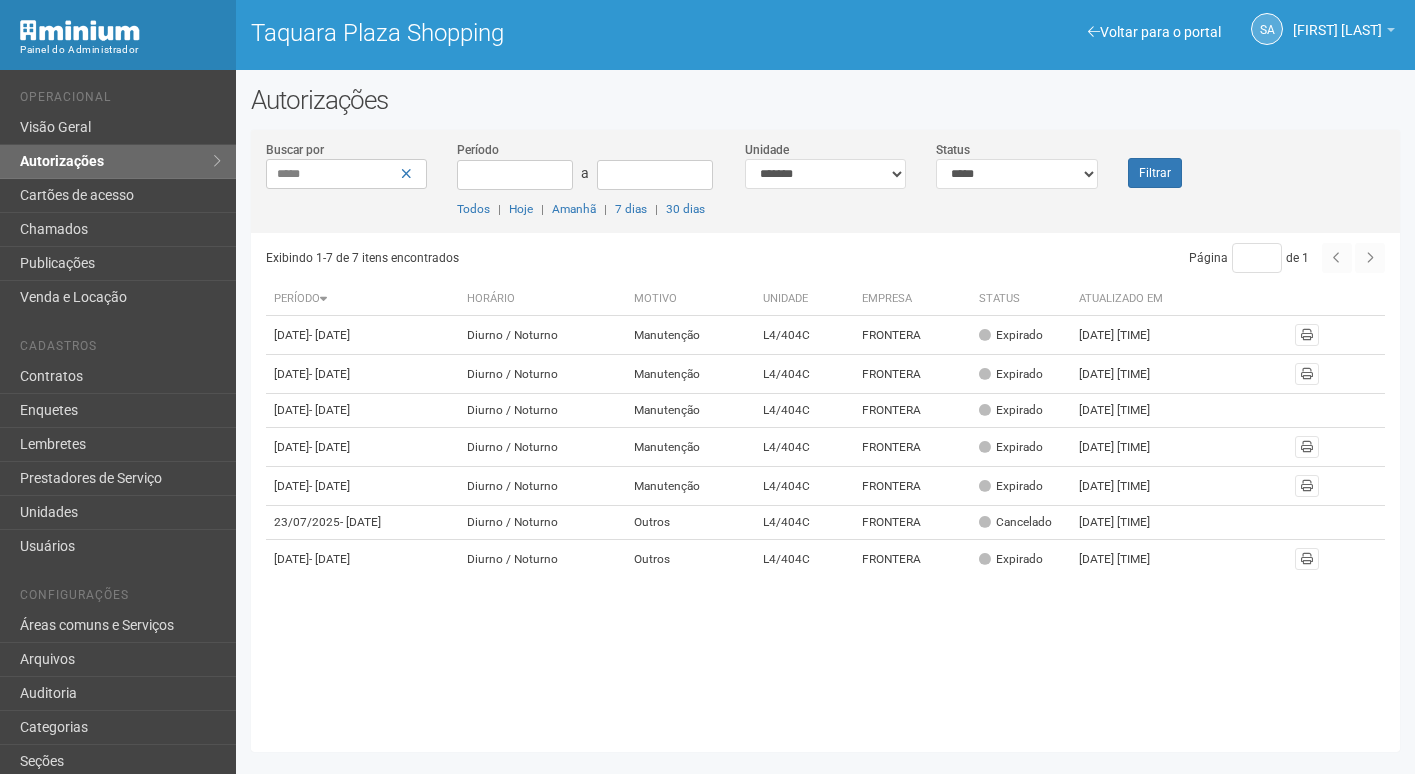 scroll, scrollTop: 0, scrollLeft: 0, axis: both 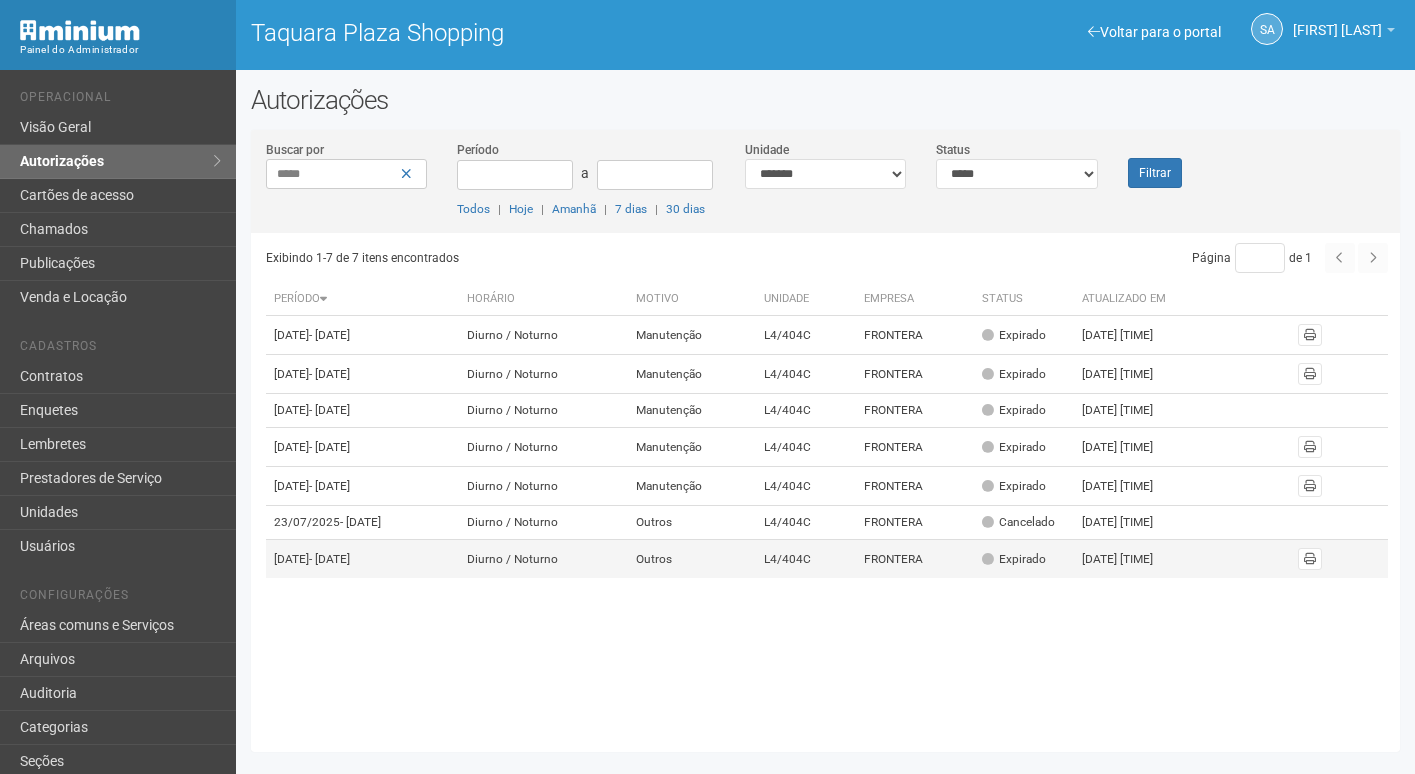 click on "L4/404C" at bounding box center [805, 559] 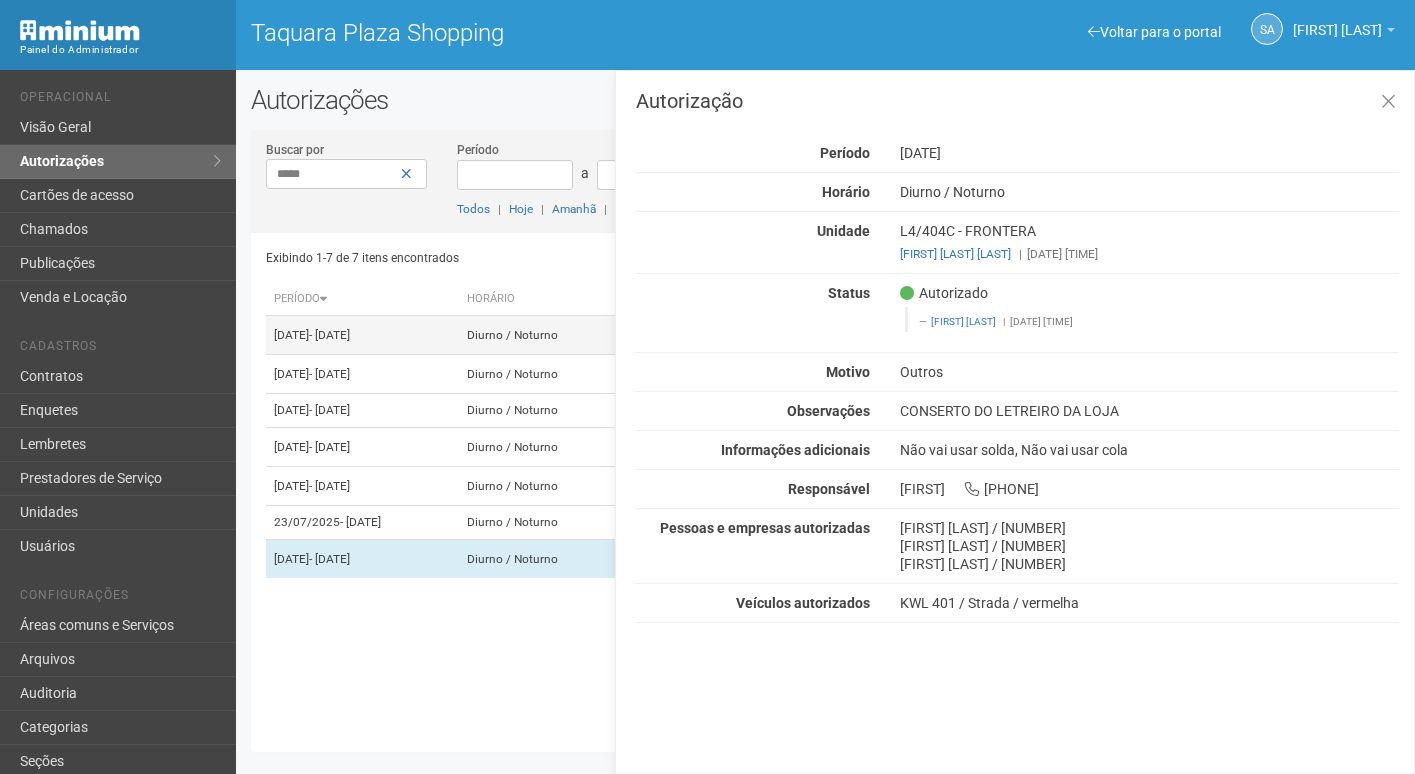 click on "Diurno / Noturno" at bounding box center [543, 335] 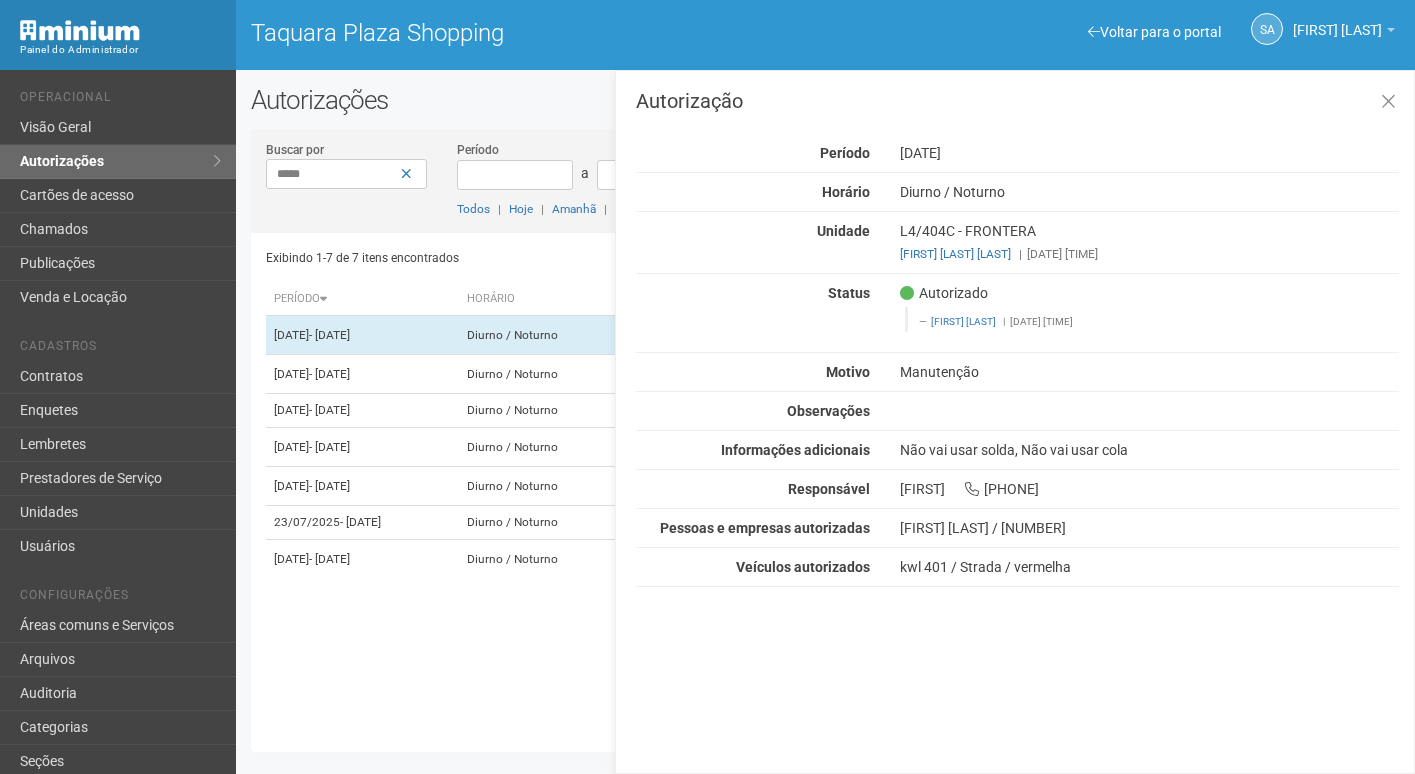 click on "Exibindo 1-7 de 7 itens encontrados" at bounding box center [543, 258] 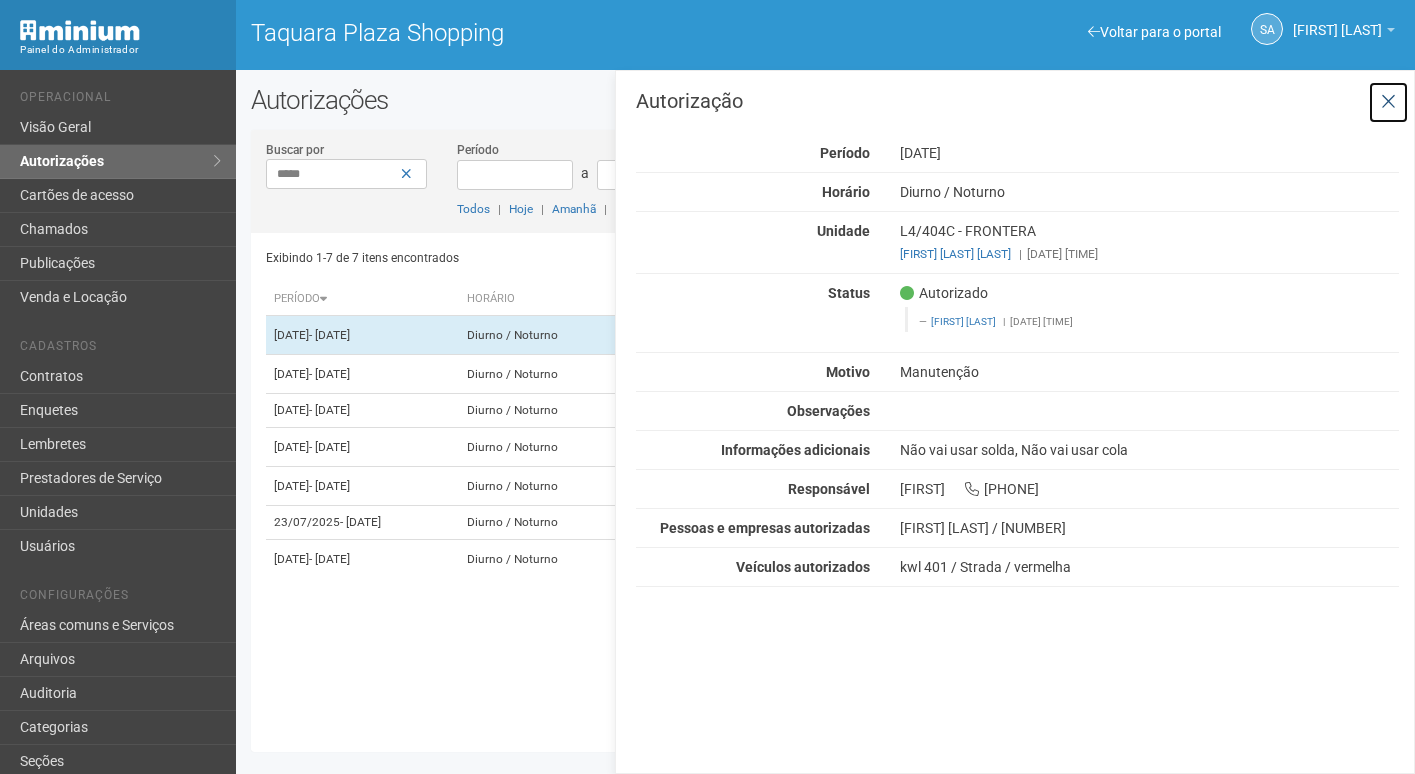 click at bounding box center [1388, 102] 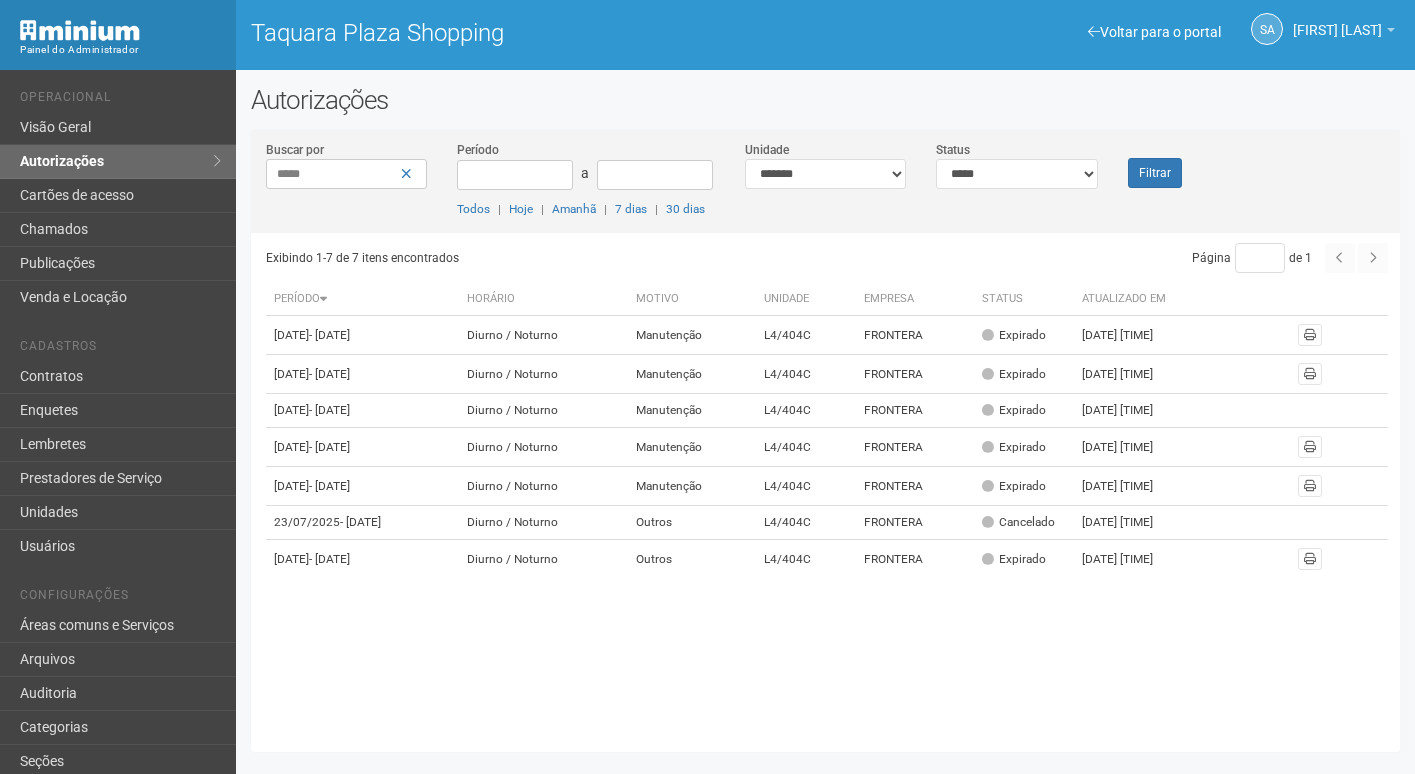 click on "Atualizado em" at bounding box center (1129, 299) 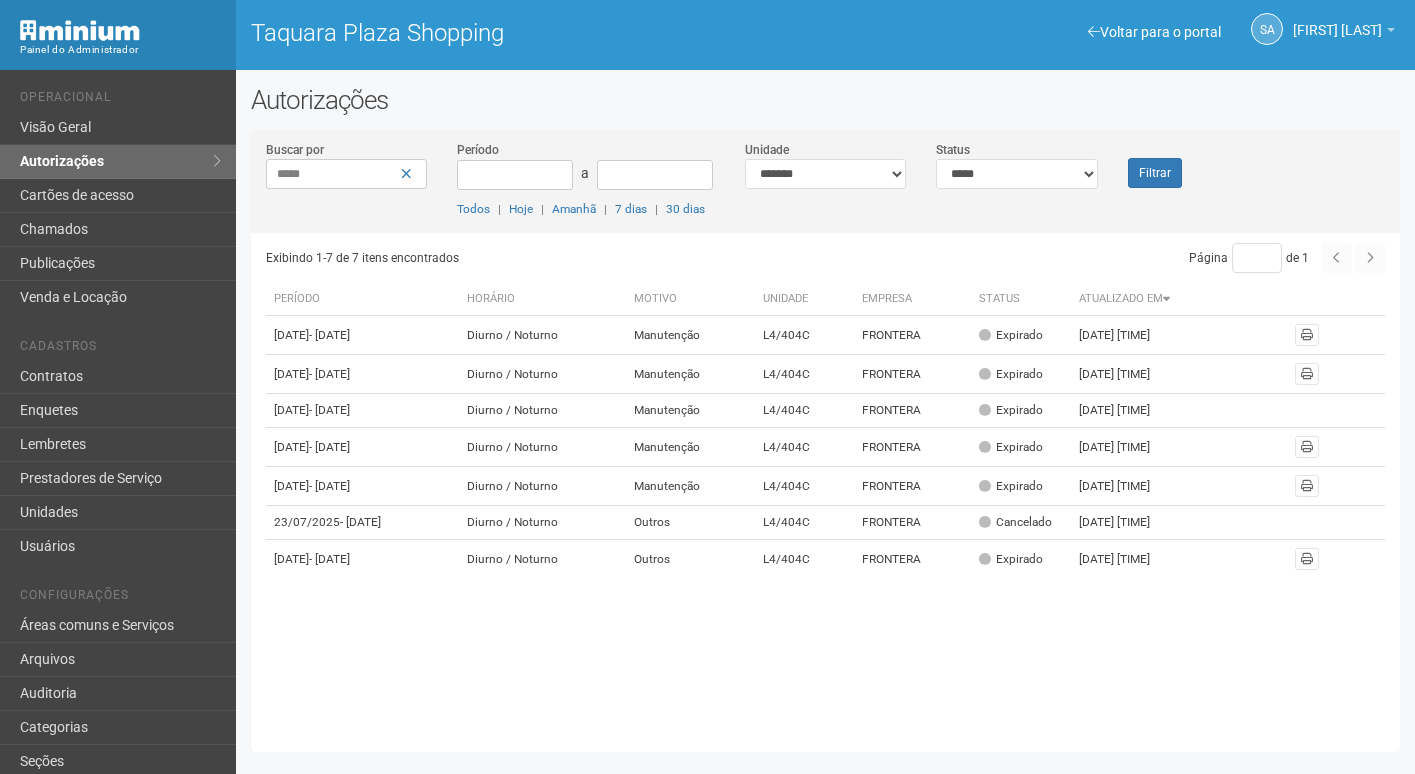 scroll, scrollTop: 0, scrollLeft: 0, axis: both 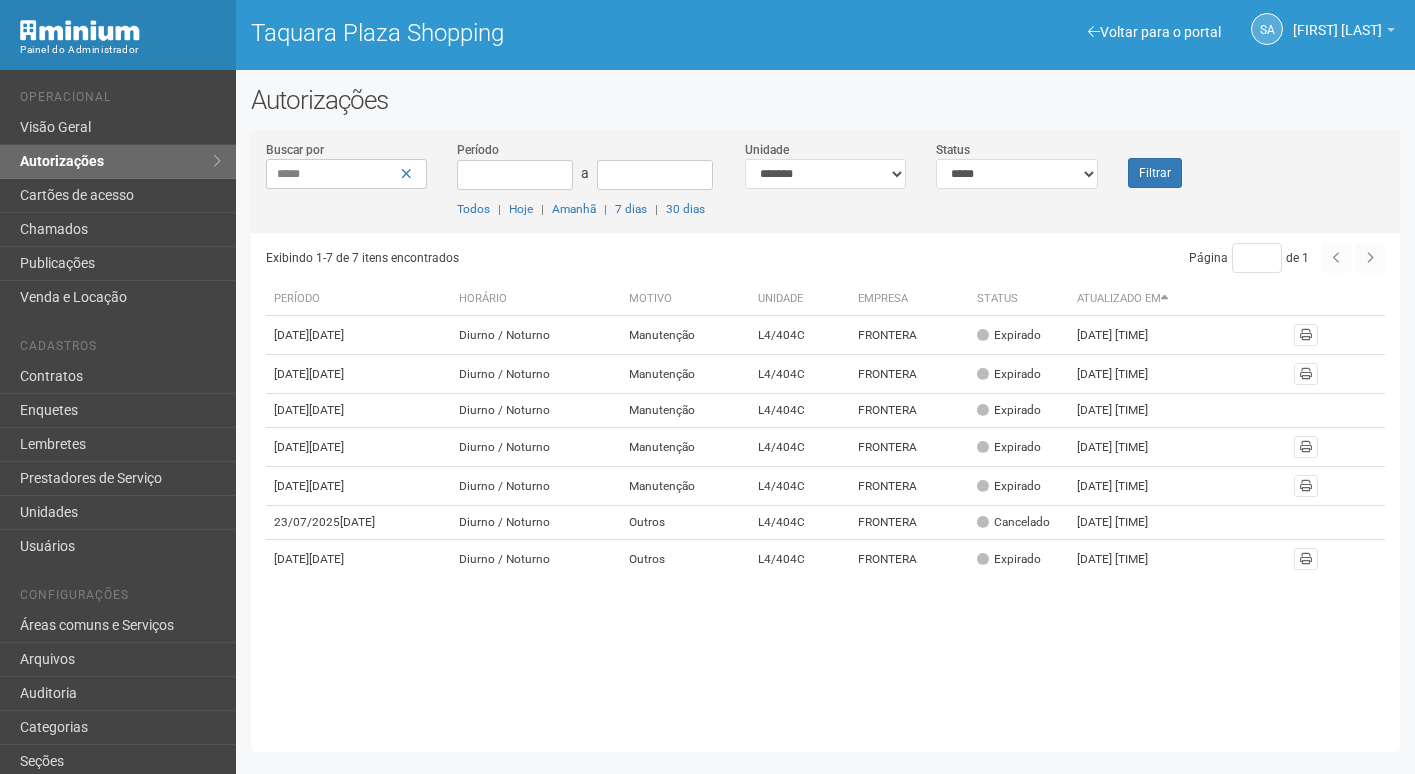 click on "Atualizado em" at bounding box center [1124, 299] 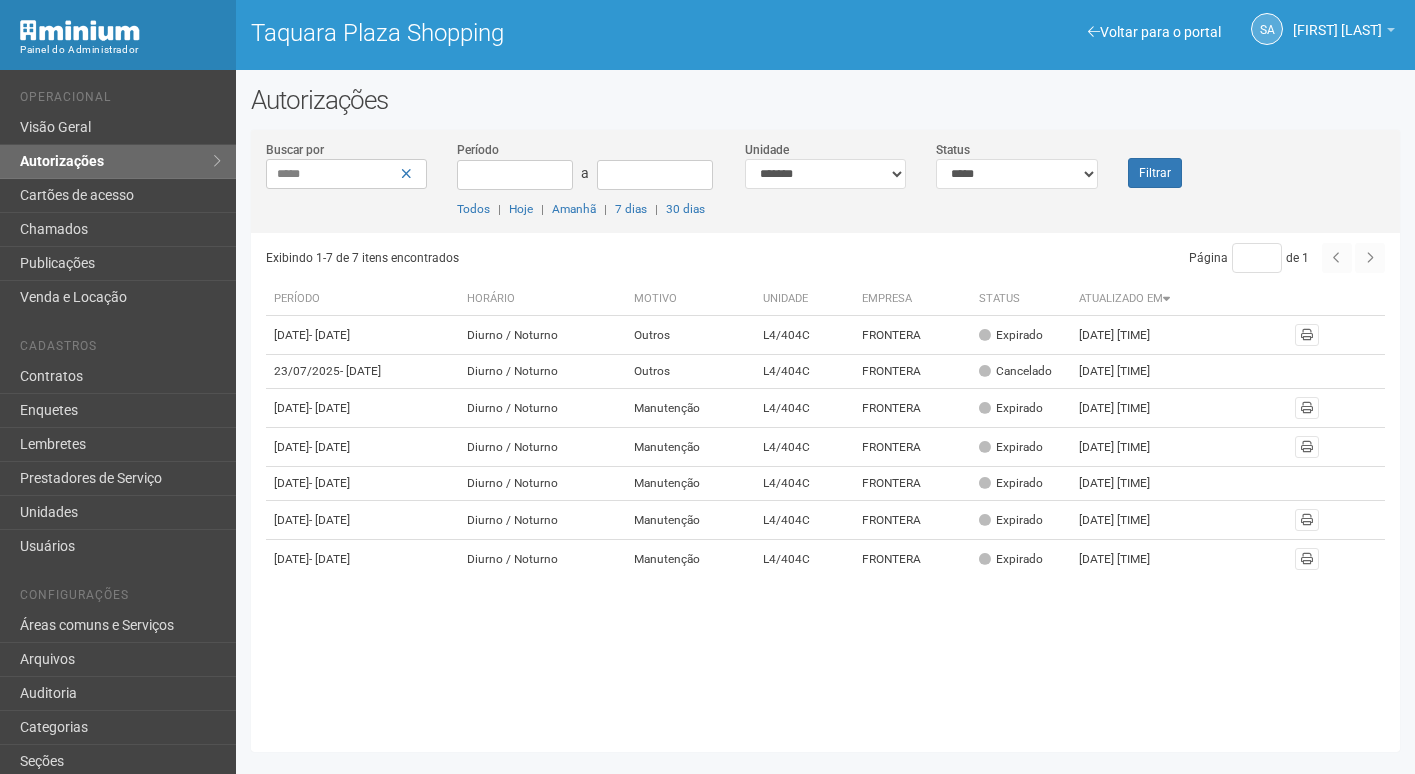 scroll, scrollTop: 0, scrollLeft: 0, axis: both 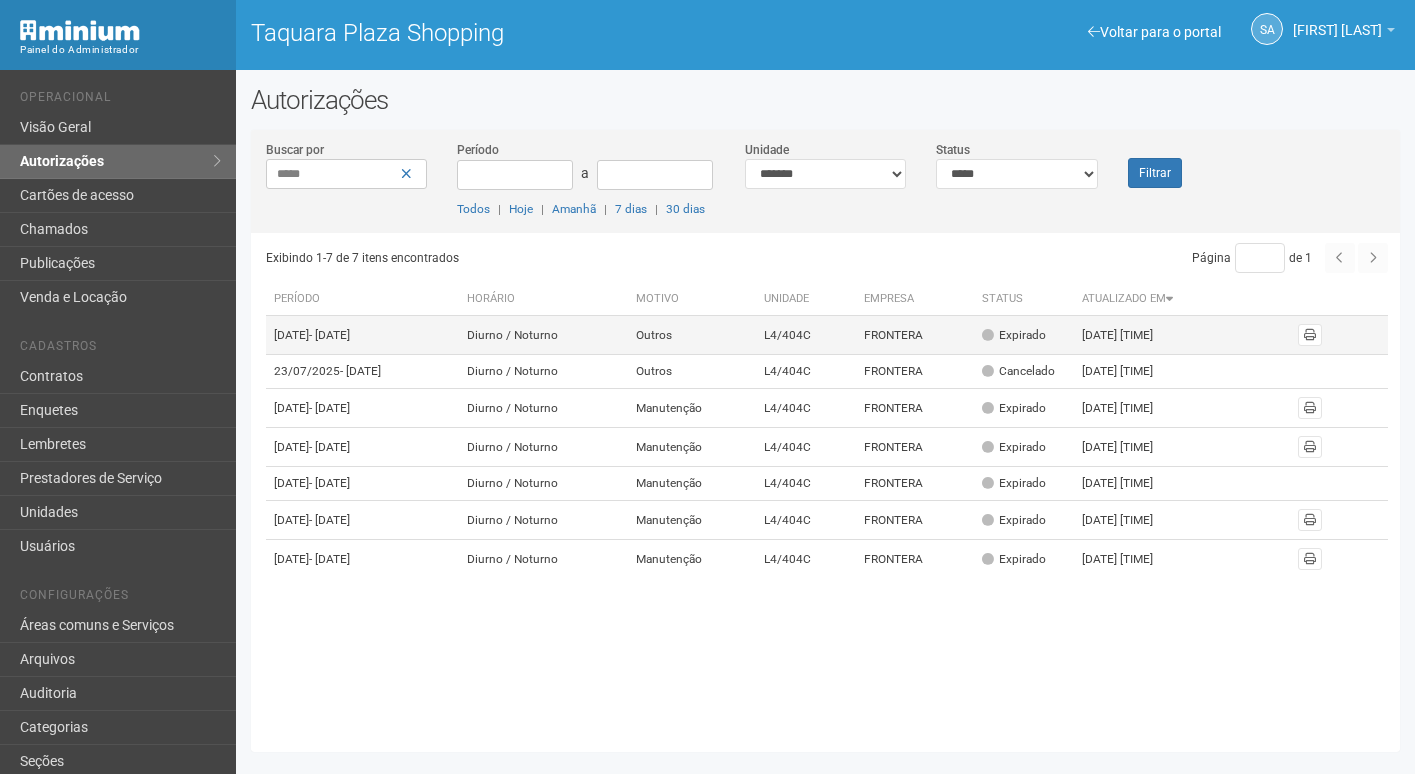 click on "[DATE] [TIME]" at bounding box center [1129, 335] 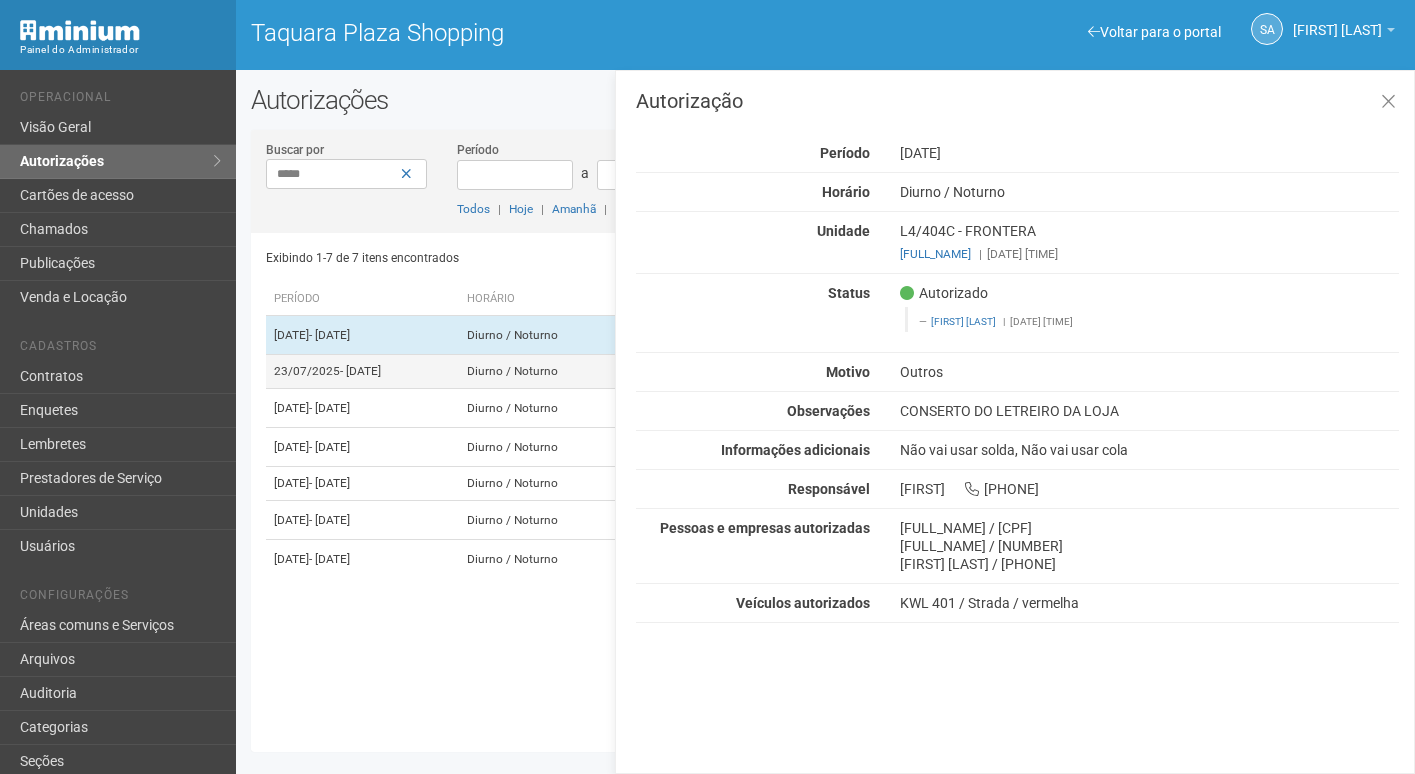 click on "Diurno / Noturno" at bounding box center (543, 372) 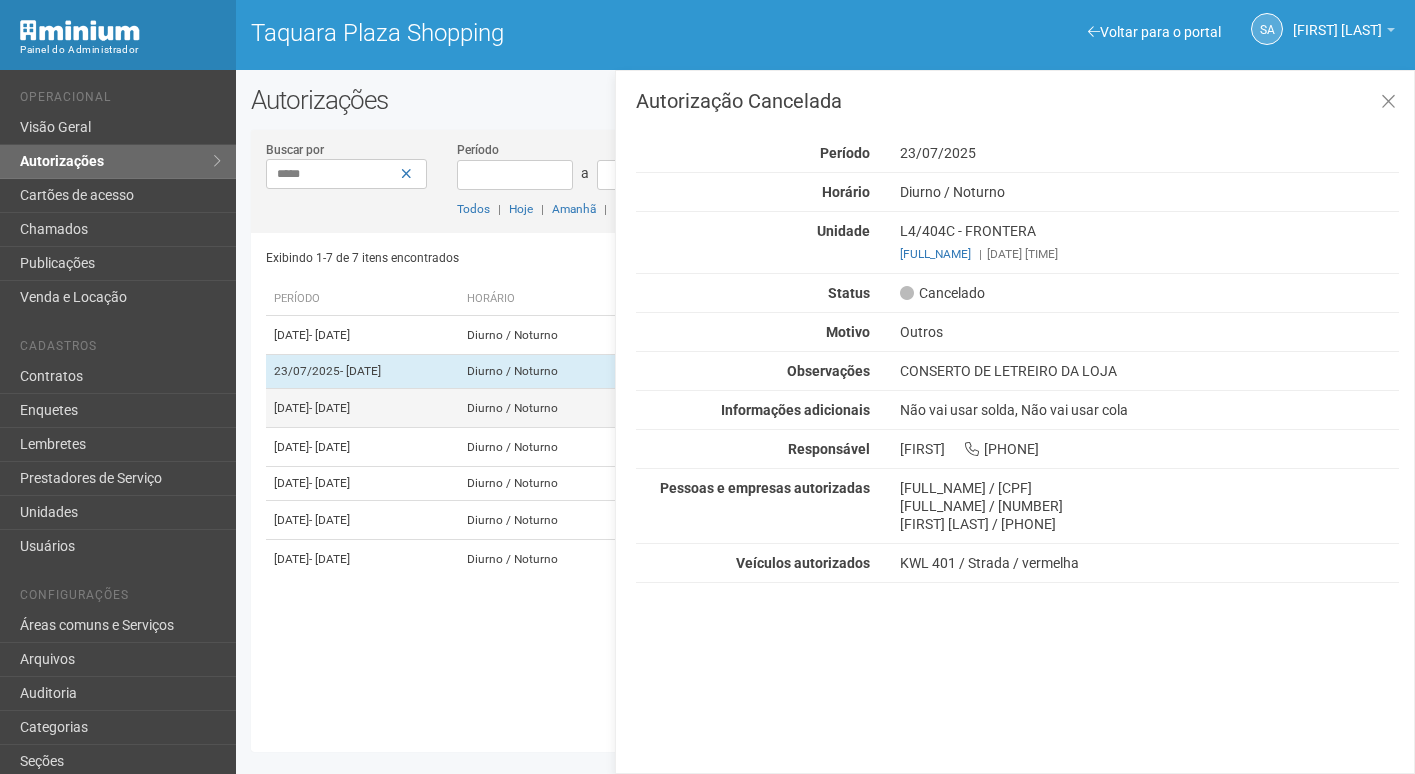 click on "Diurno / Noturno" at bounding box center [543, 408] 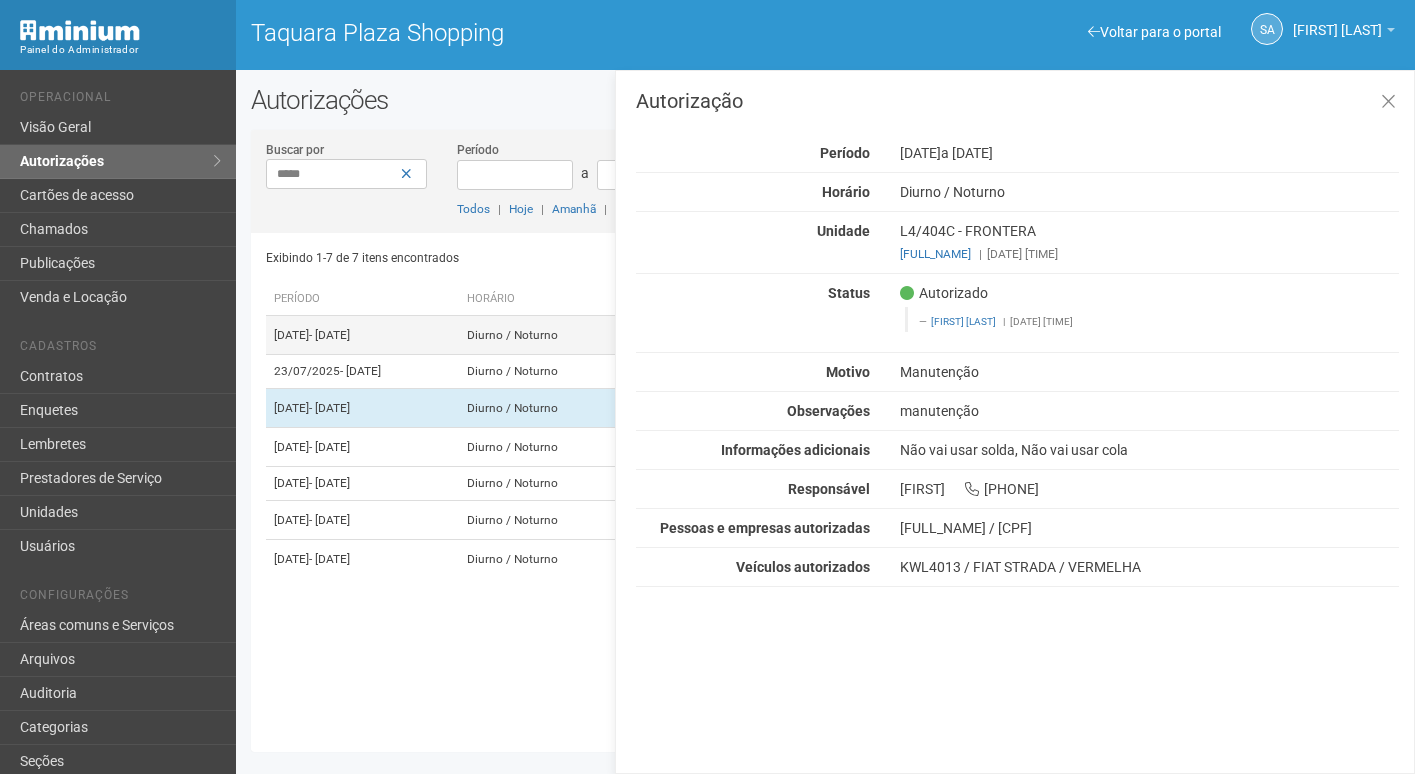 click on "Diurno / Noturno" at bounding box center [543, 335] 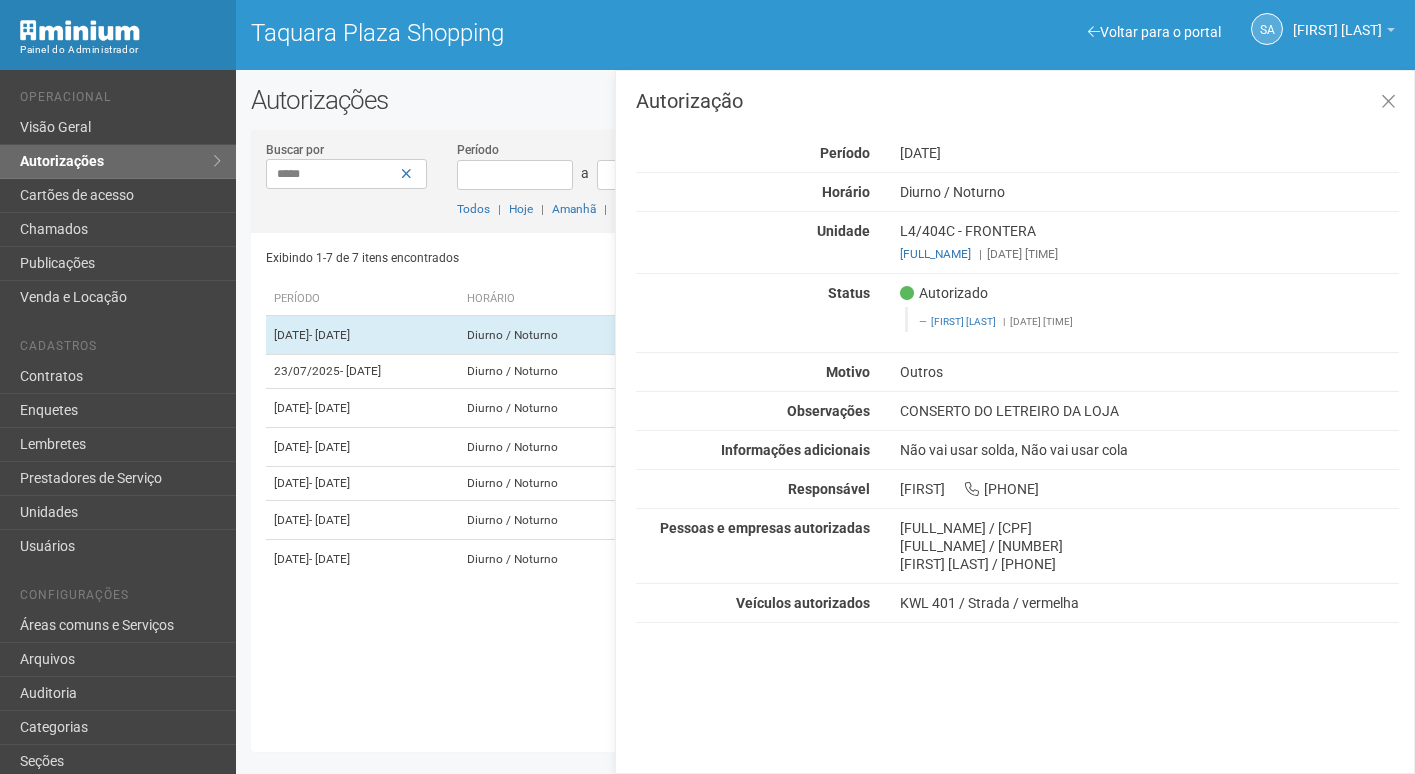 click on "Exibindo 1-7 de 7 itens encontrados" at bounding box center (543, 258) 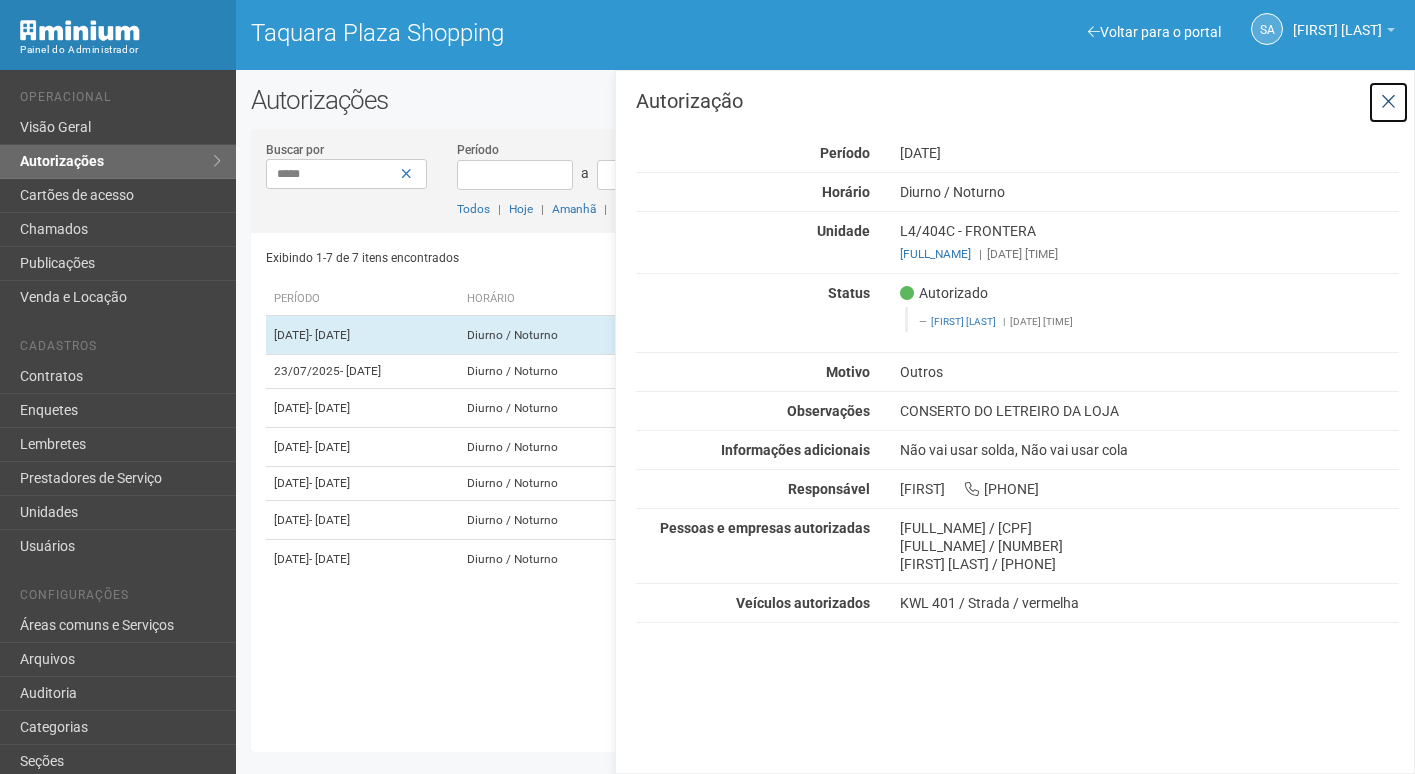 click at bounding box center [1388, 102] 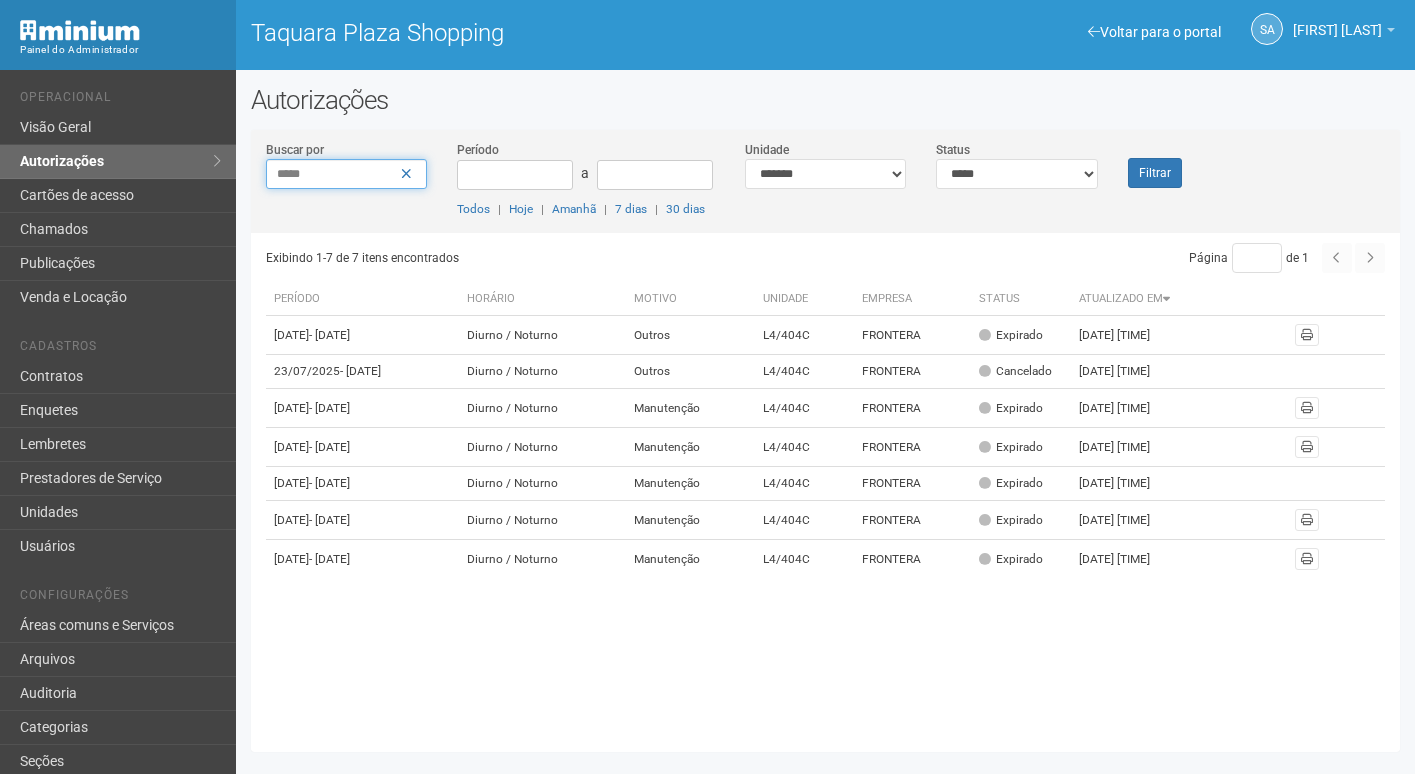 click on "*****" at bounding box center (347, 174) 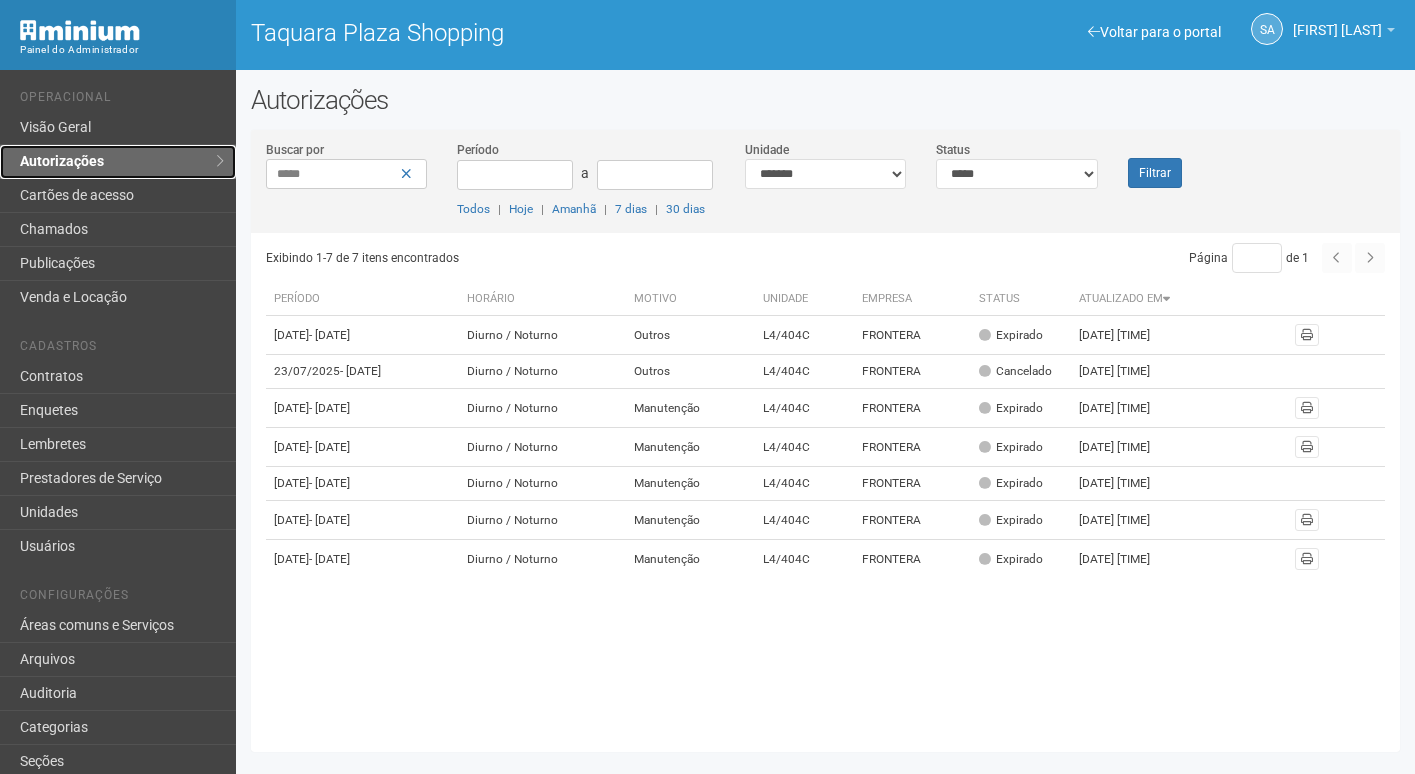 click on "Autorizações" at bounding box center (118, 162) 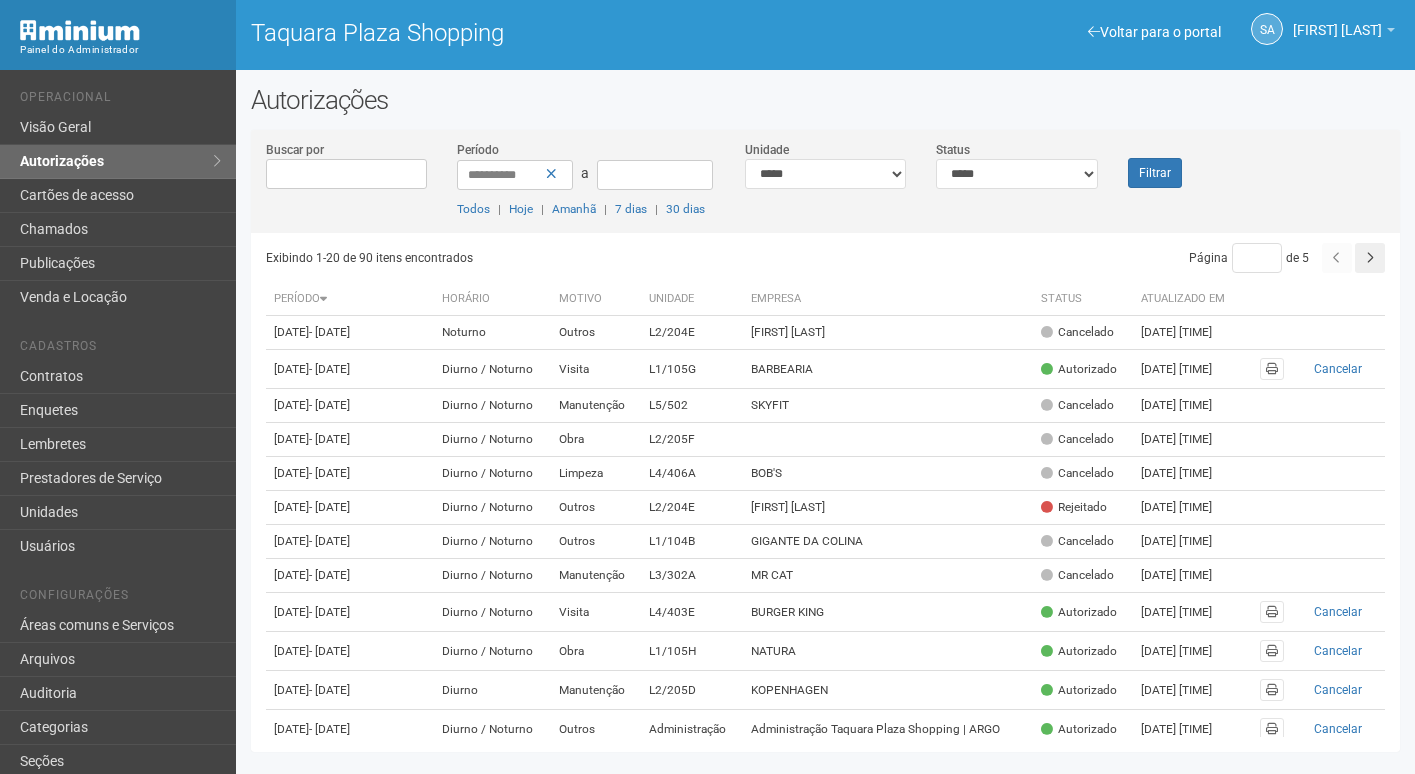 scroll, scrollTop: 0, scrollLeft: 0, axis: both 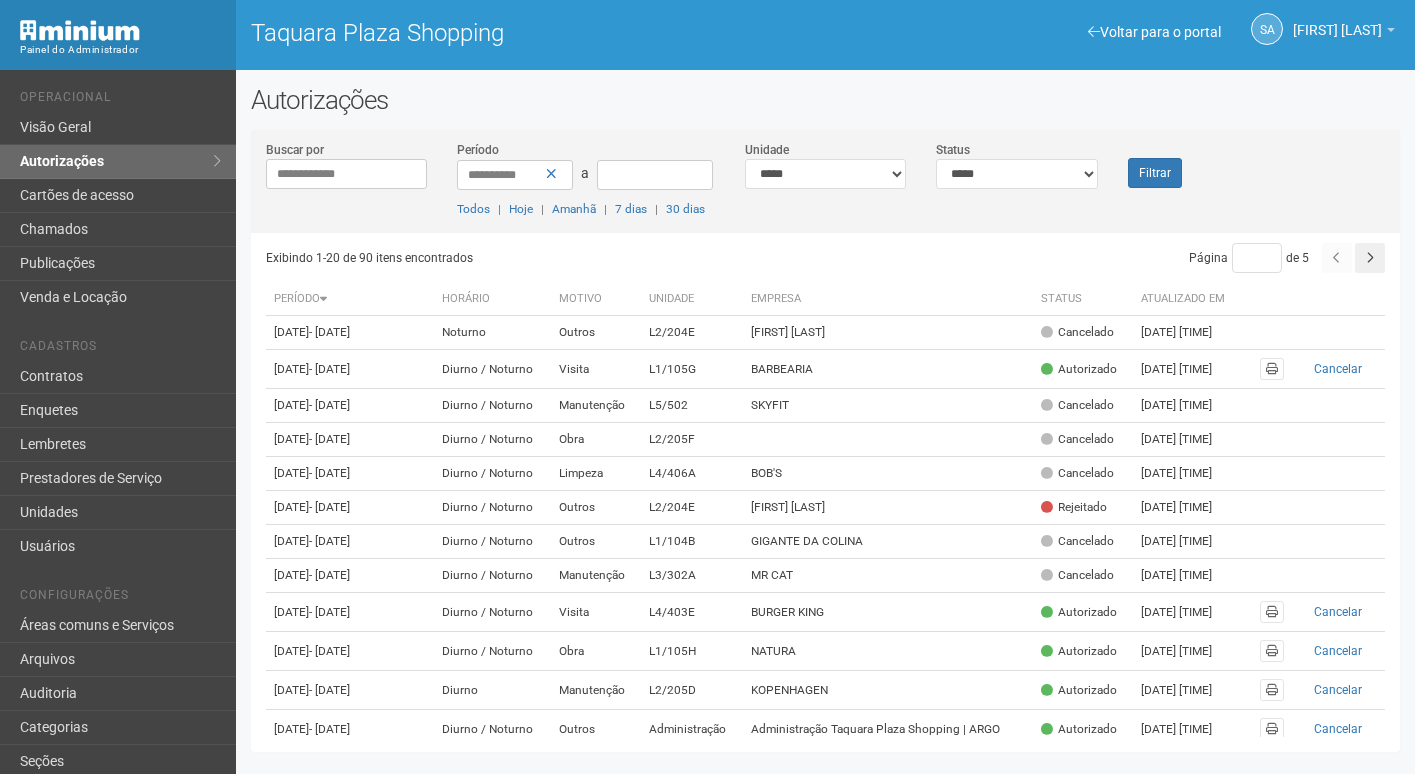 type on "**********" 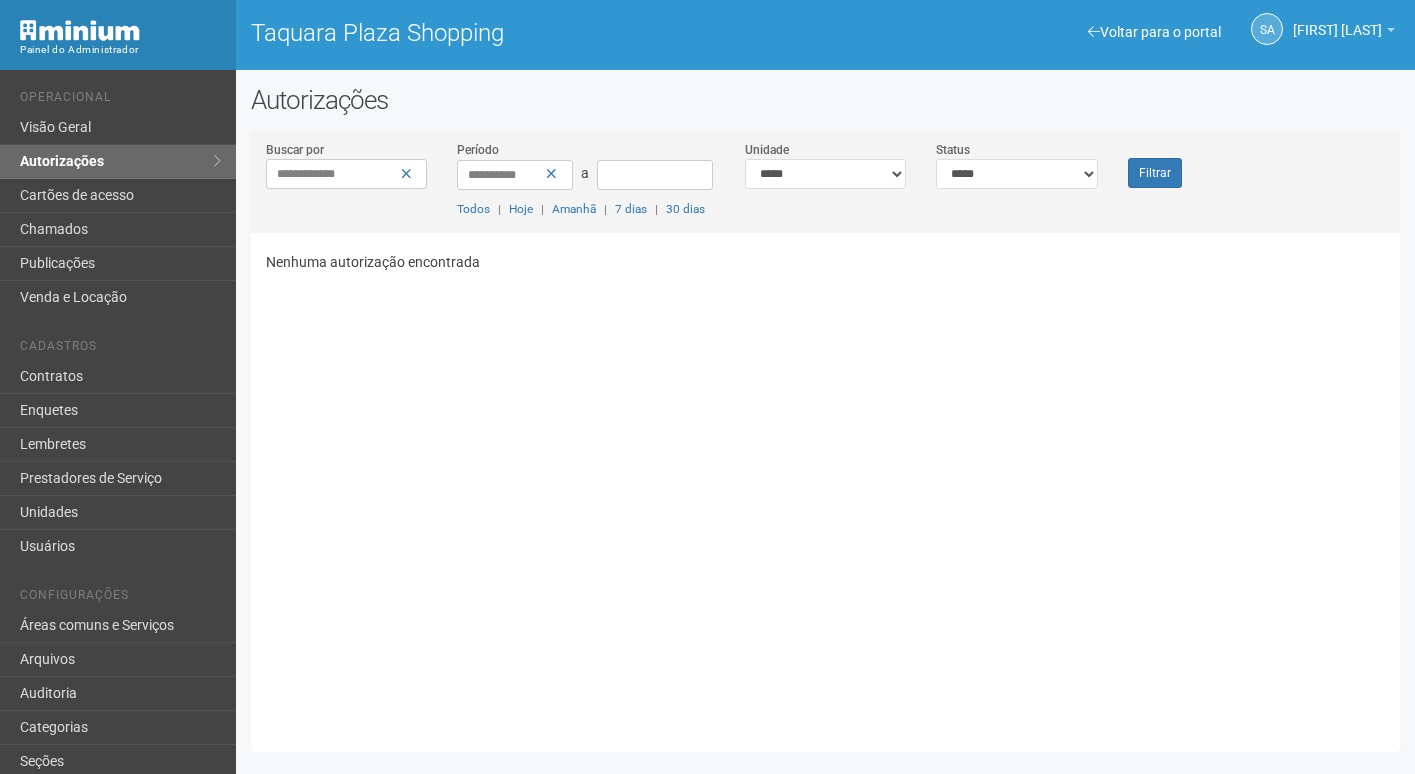 scroll, scrollTop: 0, scrollLeft: 0, axis: both 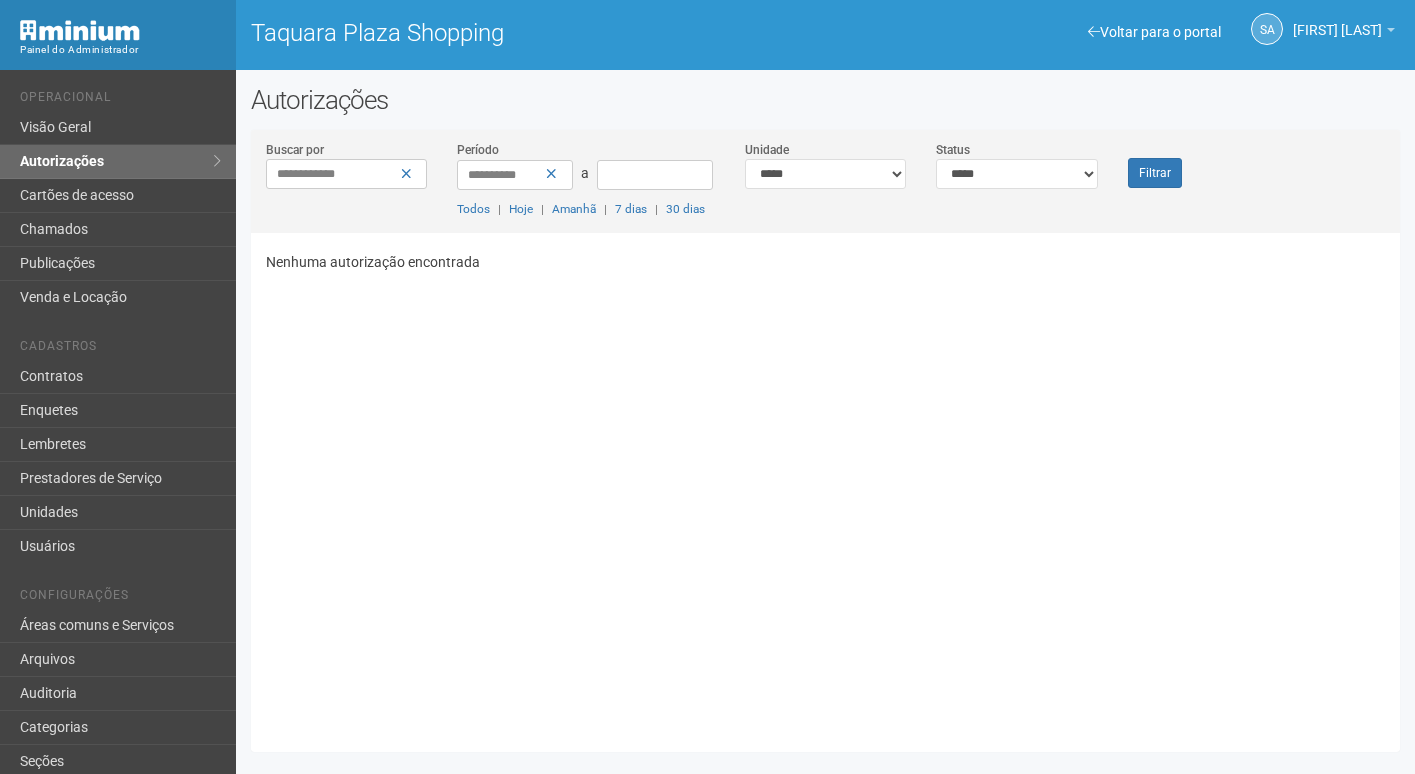 click on "**********" at bounding box center (585, 179) 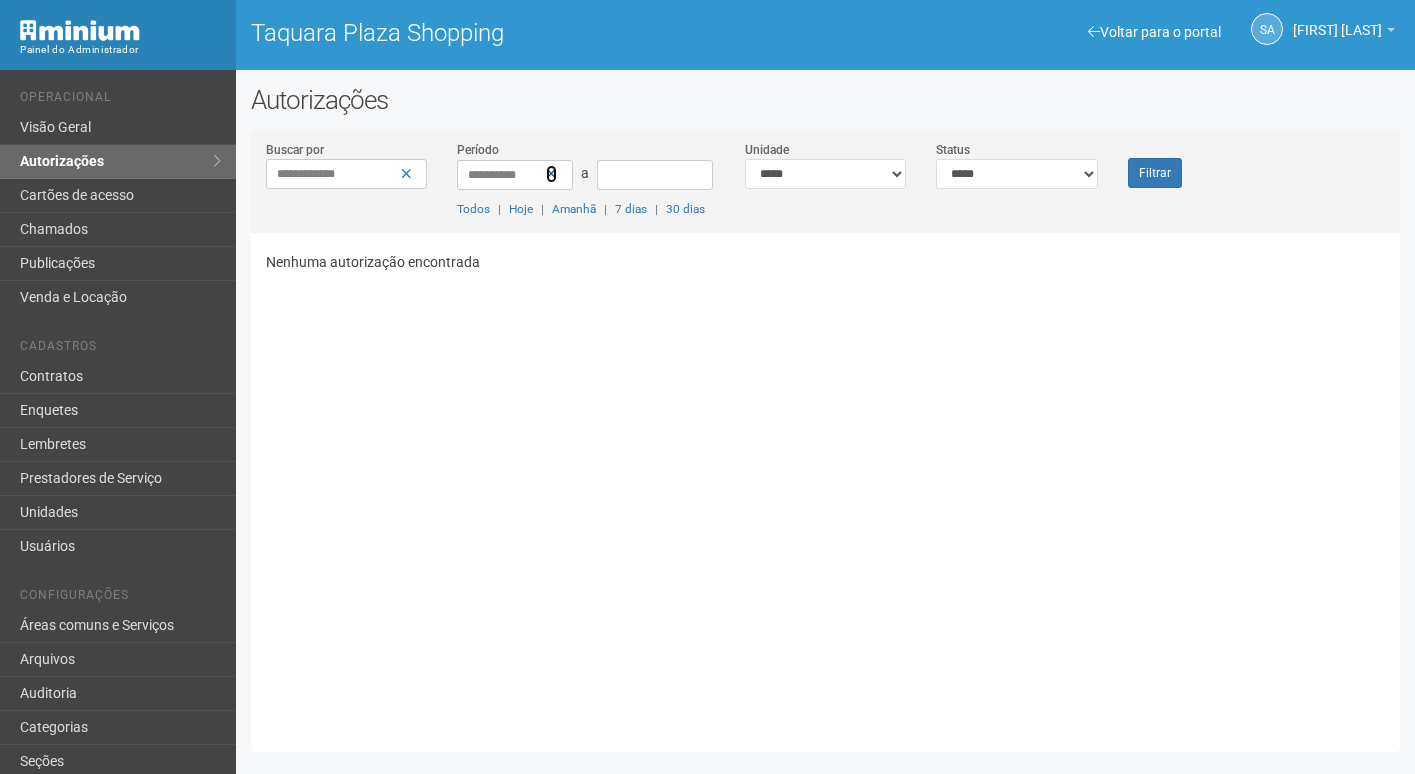 click at bounding box center (551, 174) 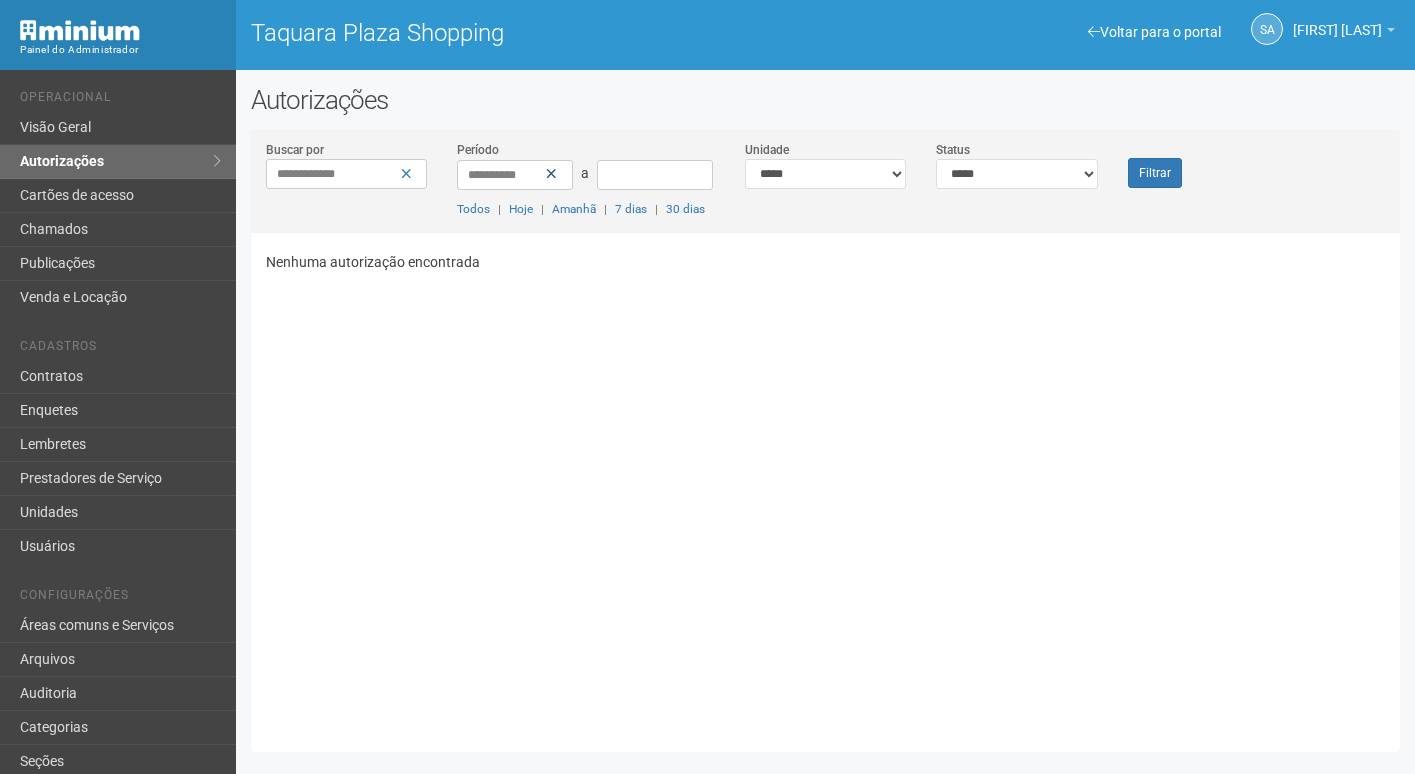 type 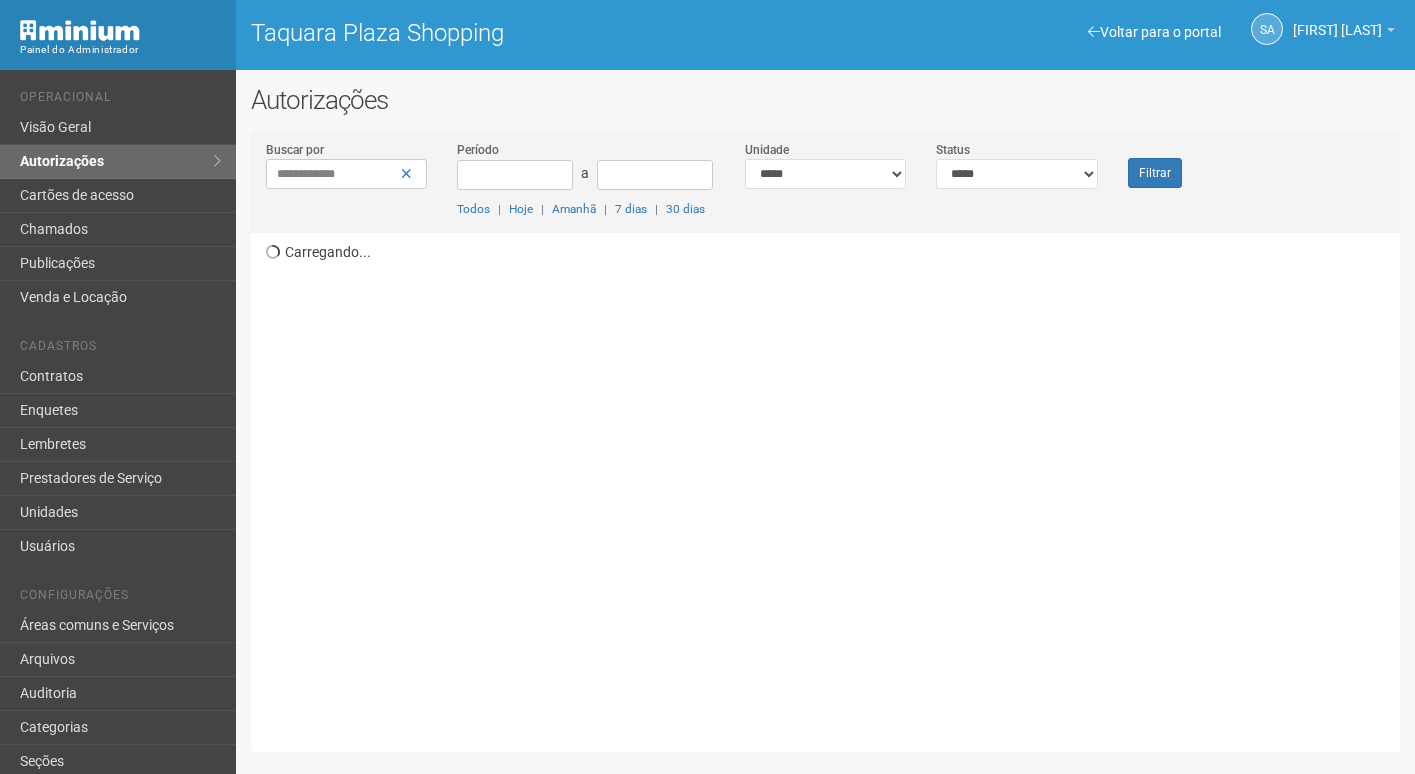 scroll, scrollTop: 0, scrollLeft: 0, axis: both 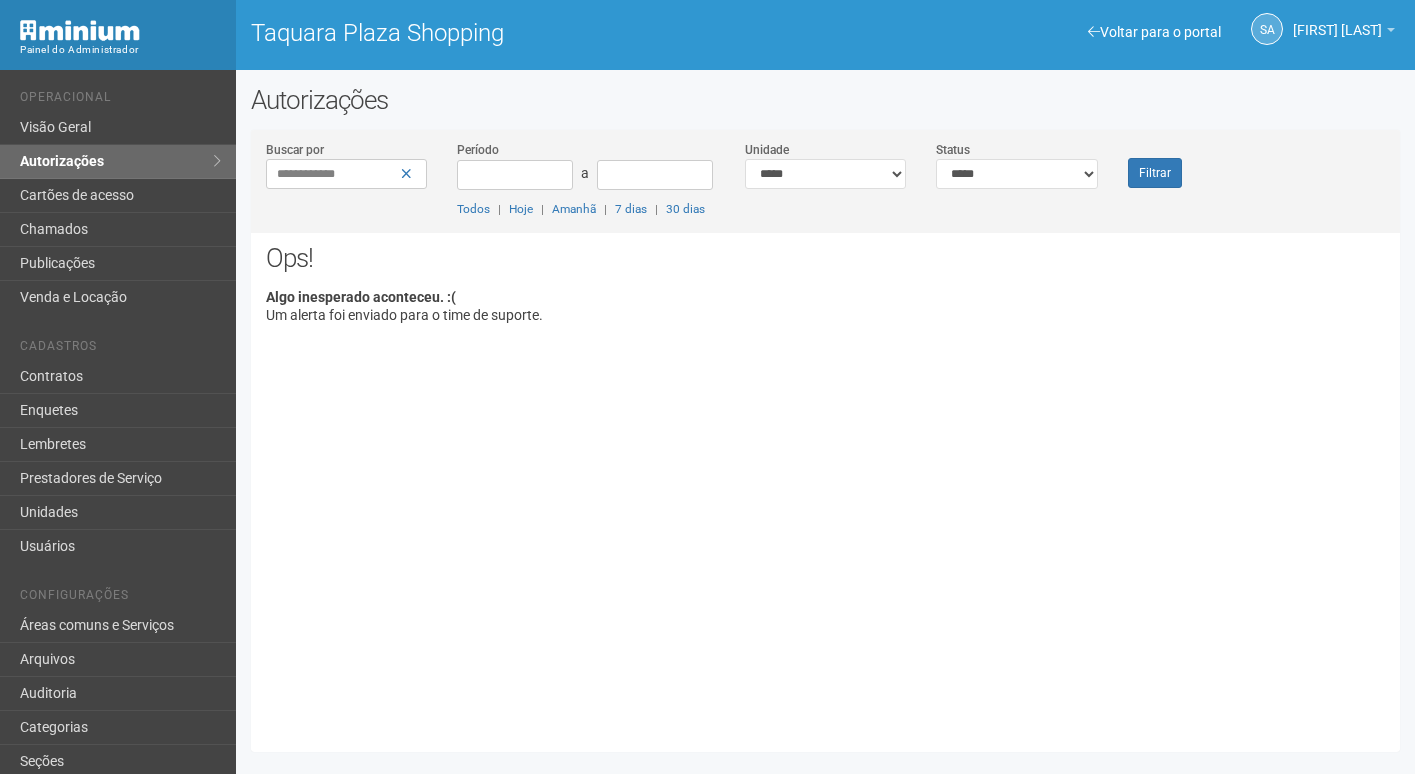 drag, startPoint x: 721, startPoint y: 390, endPoint x: 604, endPoint y: 423, distance: 121.5648 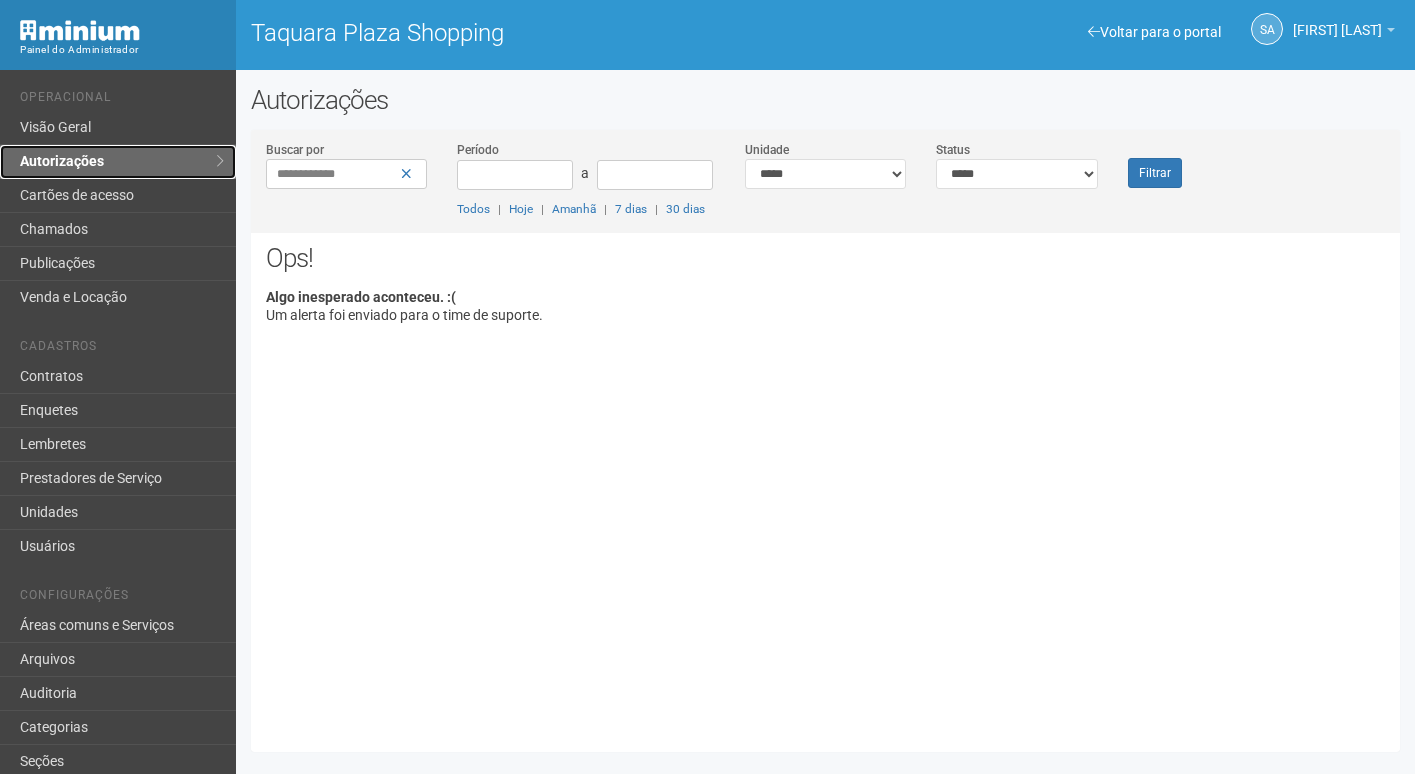 click on "Autorizações" at bounding box center [118, 162] 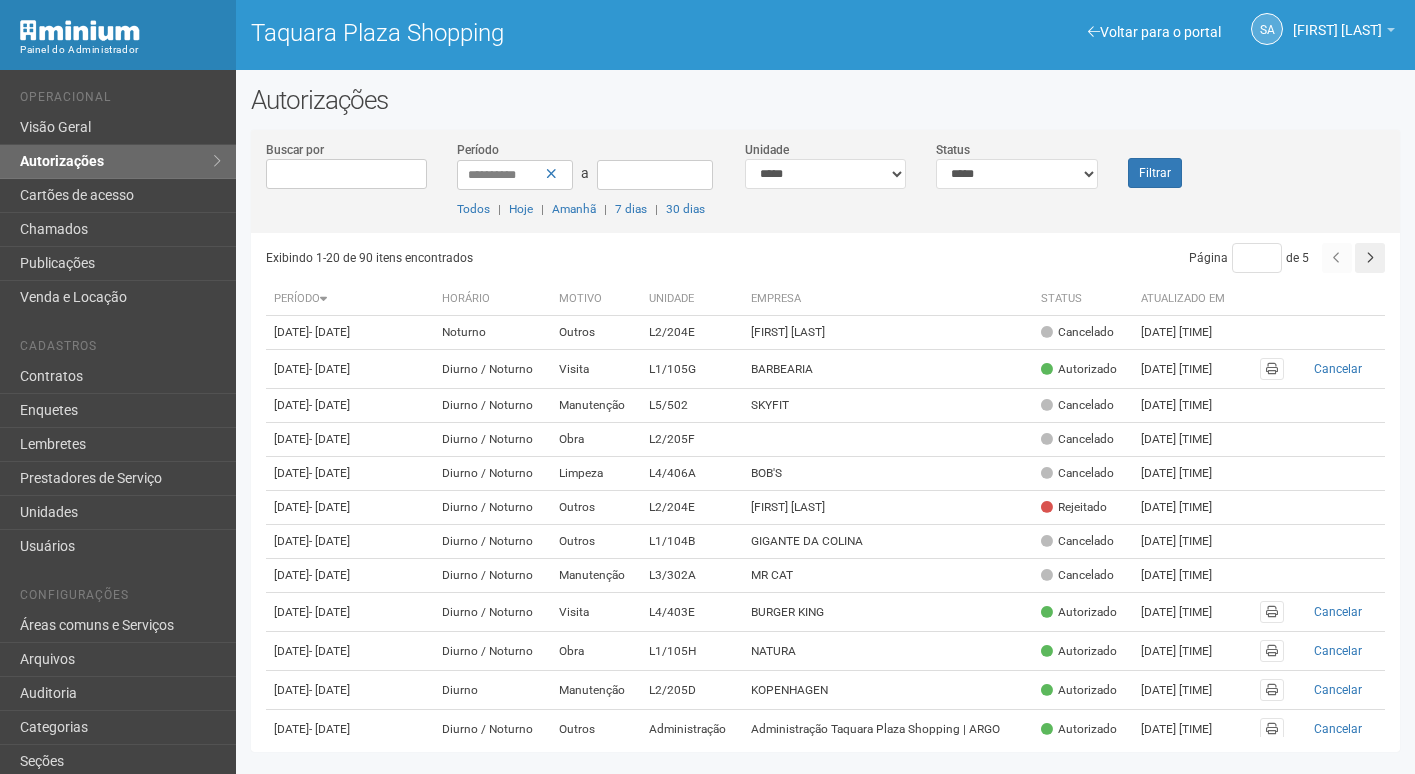 scroll, scrollTop: 0, scrollLeft: 0, axis: both 